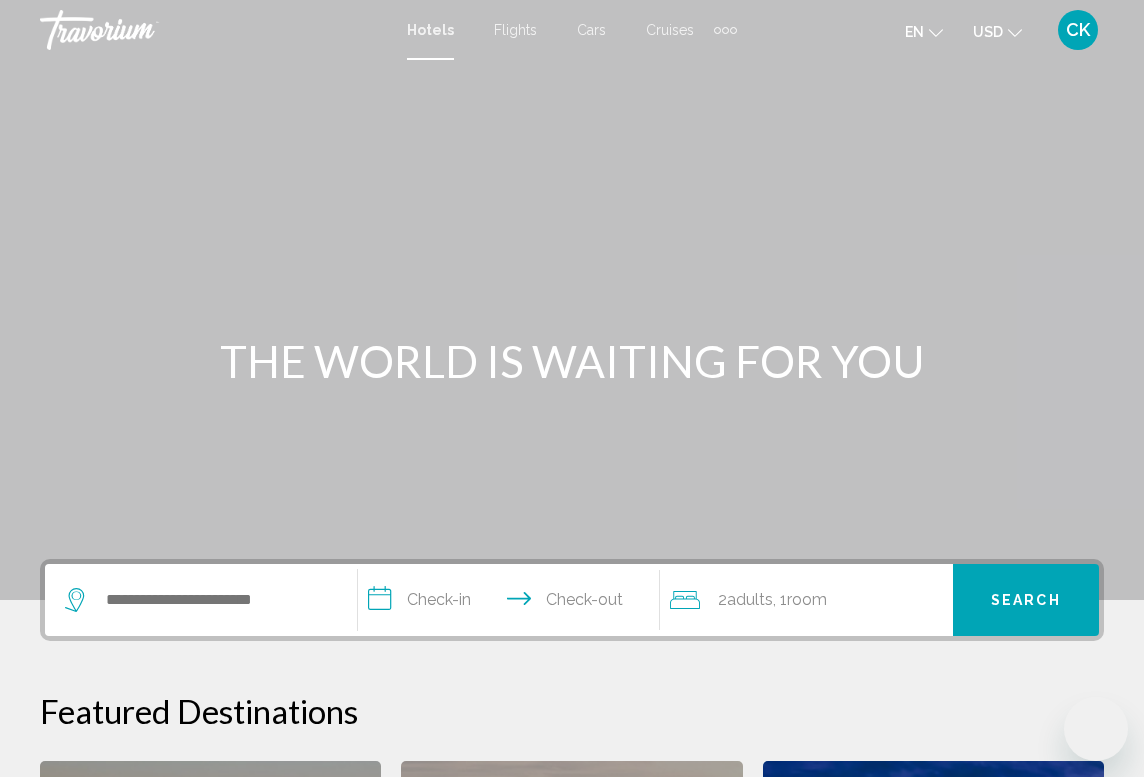 scroll, scrollTop: 0, scrollLeft: 0, axis: both 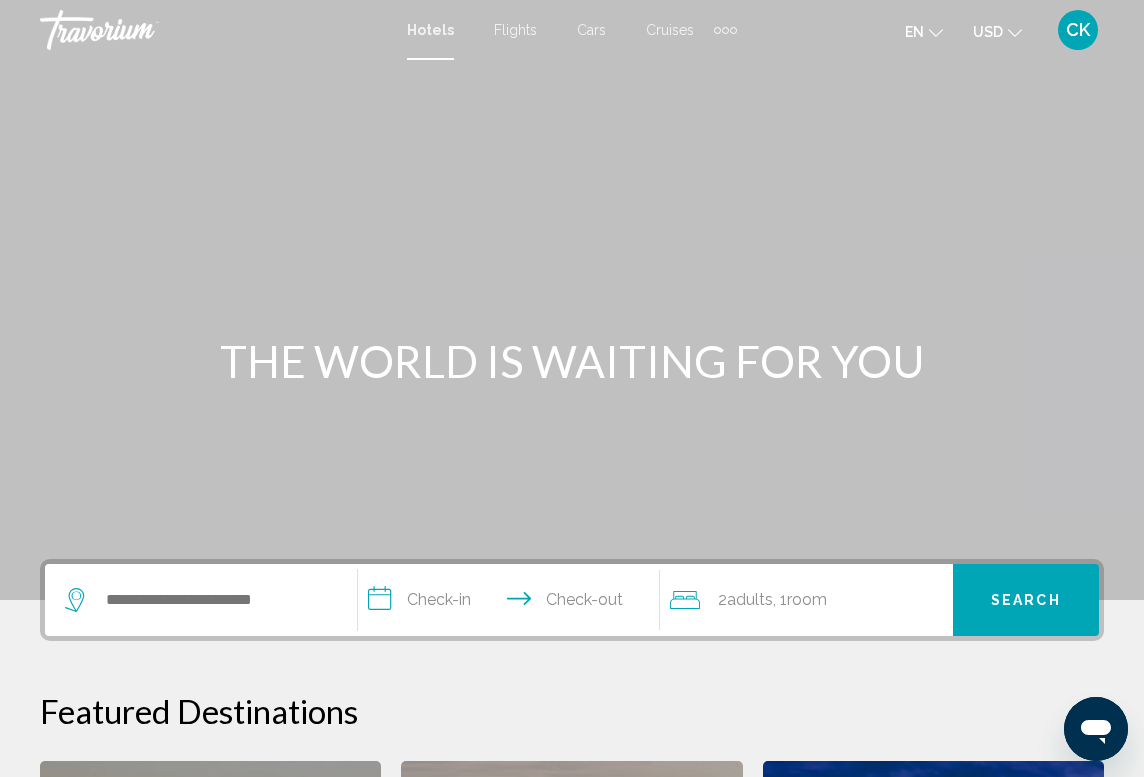 click on "Hotels" at bounding box center (430, 30) 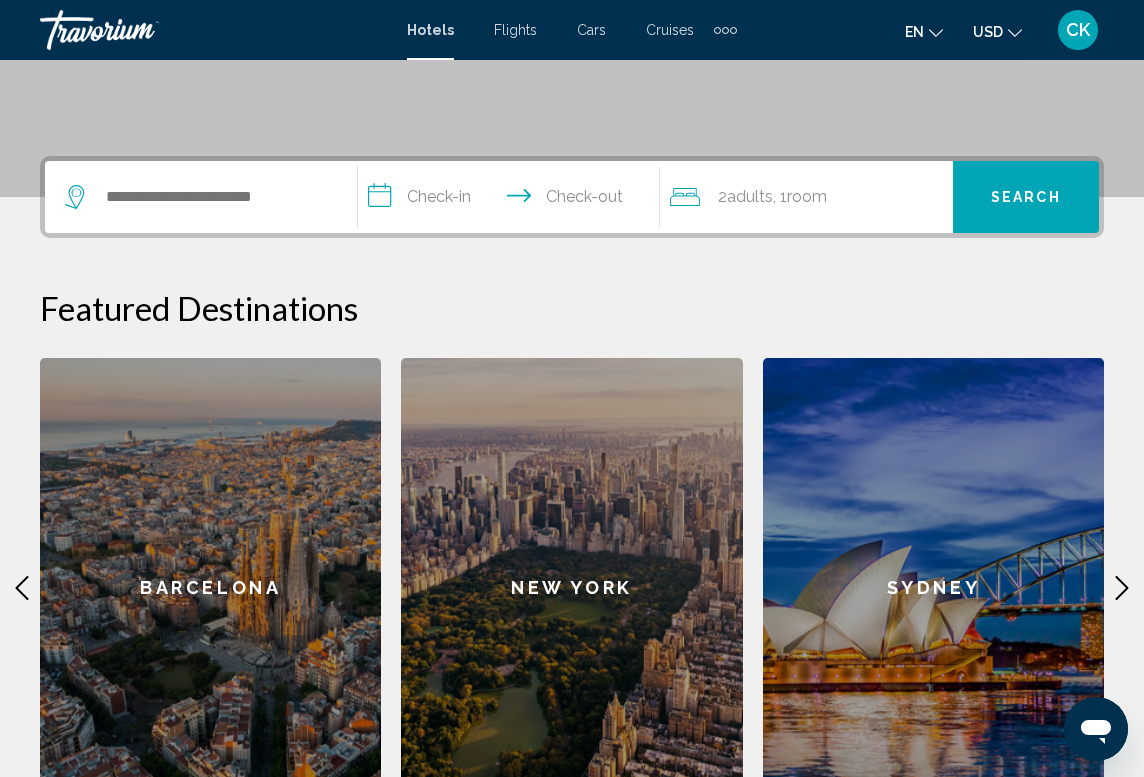 scroll, scrollTop: 494, scrollLeft: 0, axis: vertical 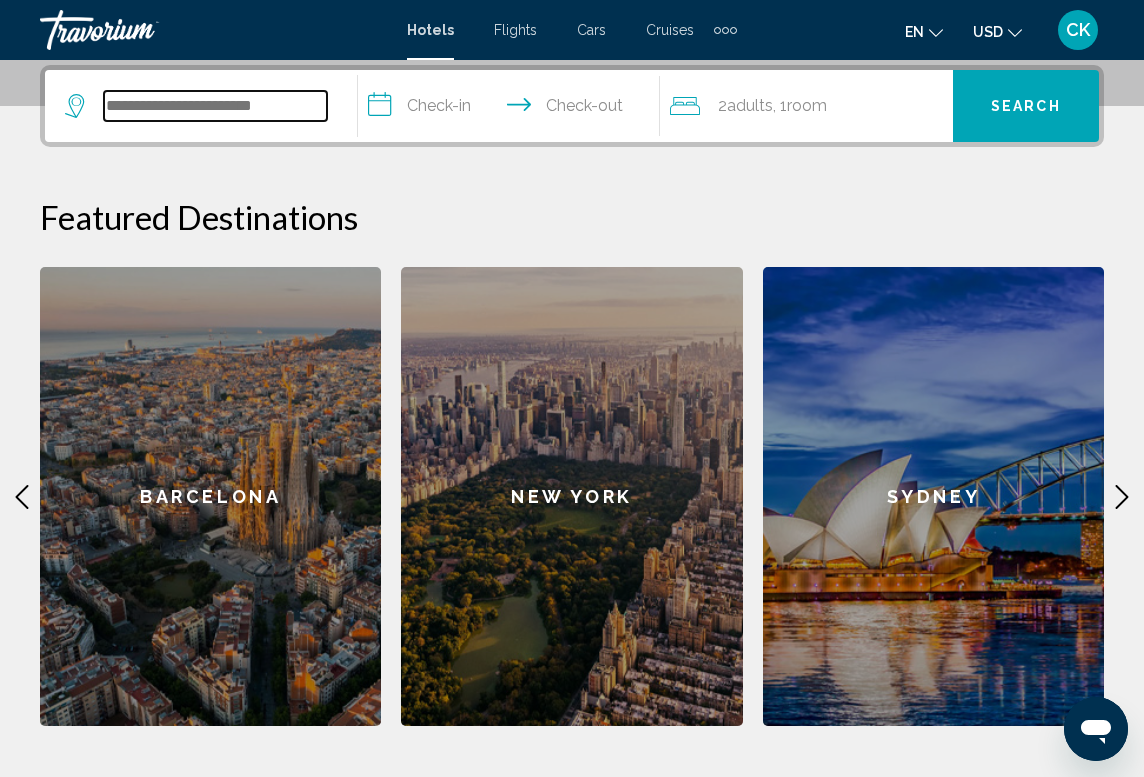 click at bounding box center [215, 106] 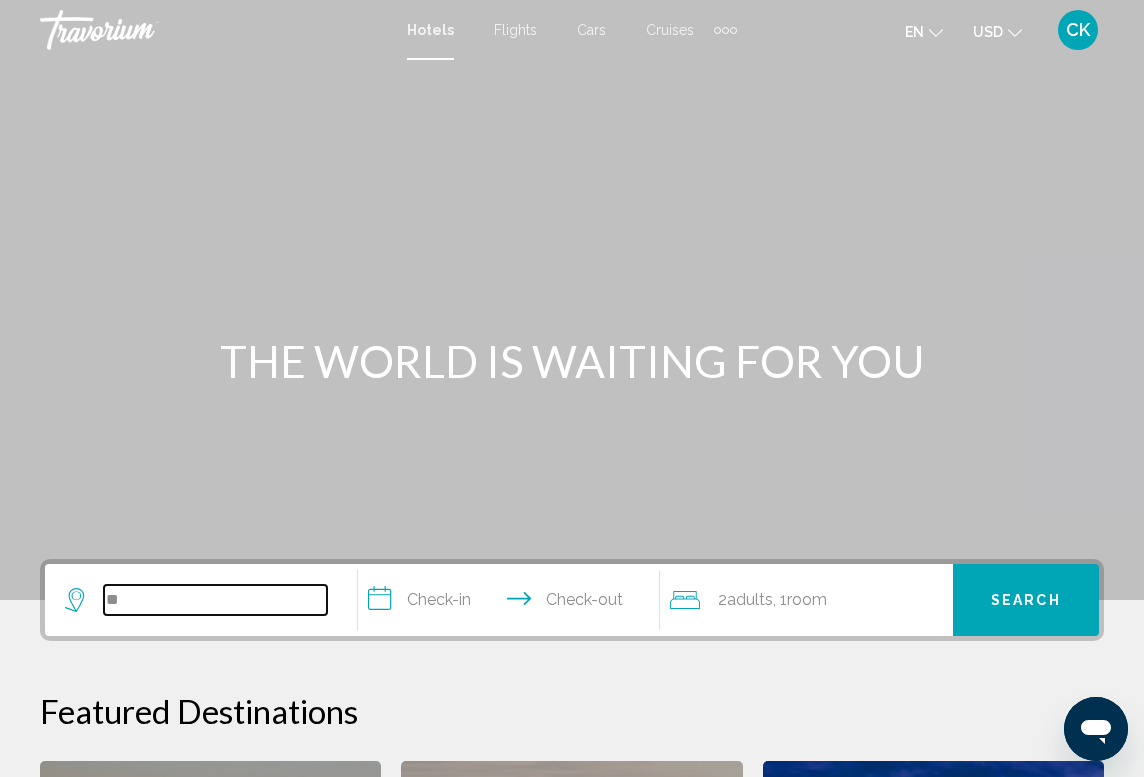 scroll, scrollTop: 0, scrollLeft: 0, axis: both 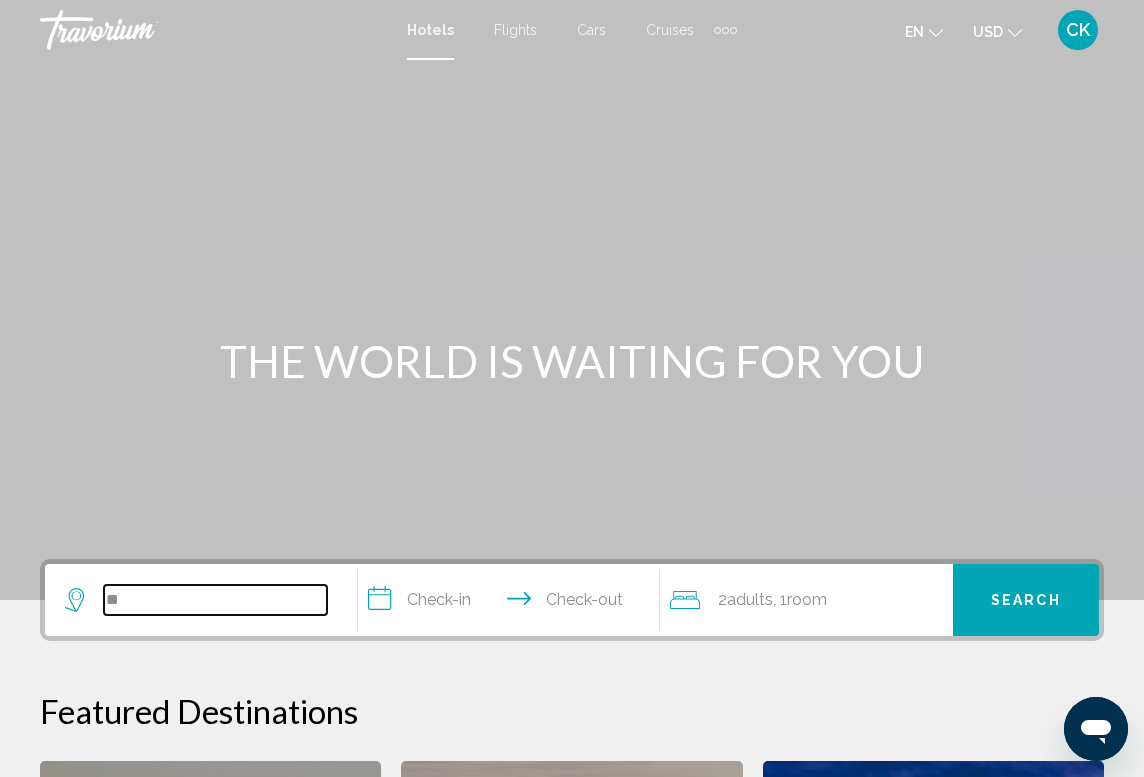 click on "**" at bounding box center [215, 600] 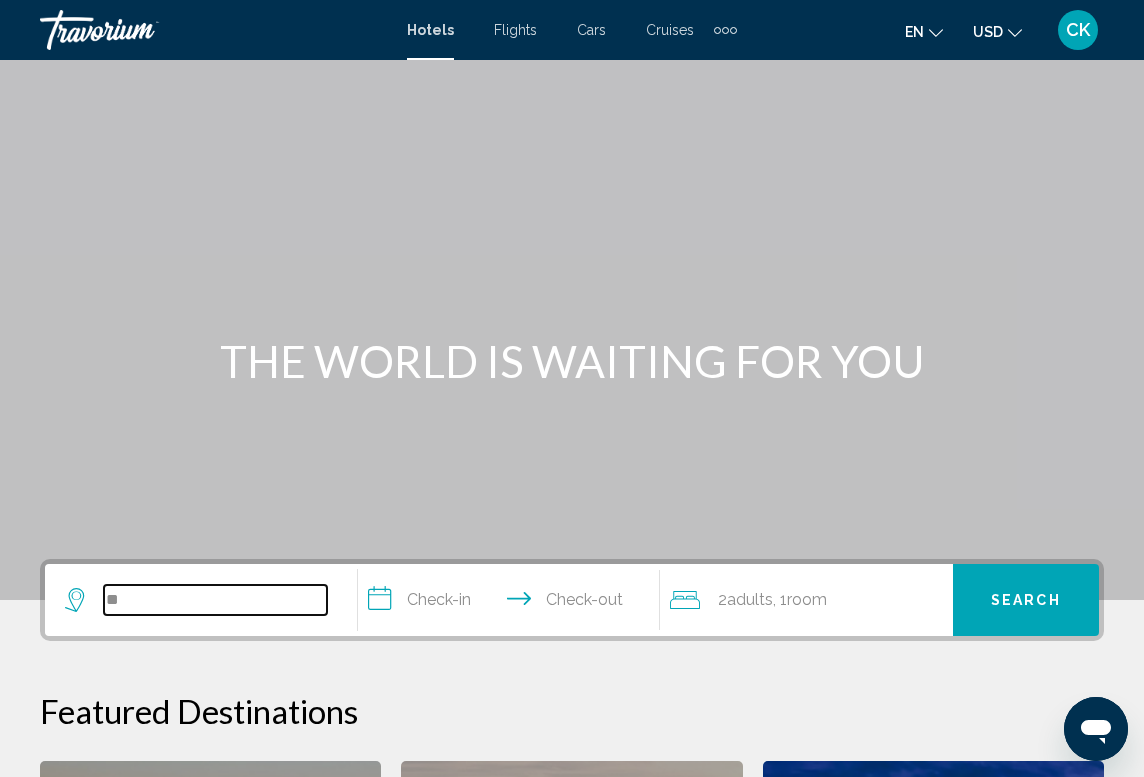 scroll, scrollTop: 494, scrollLeft: 0, axis: vertical 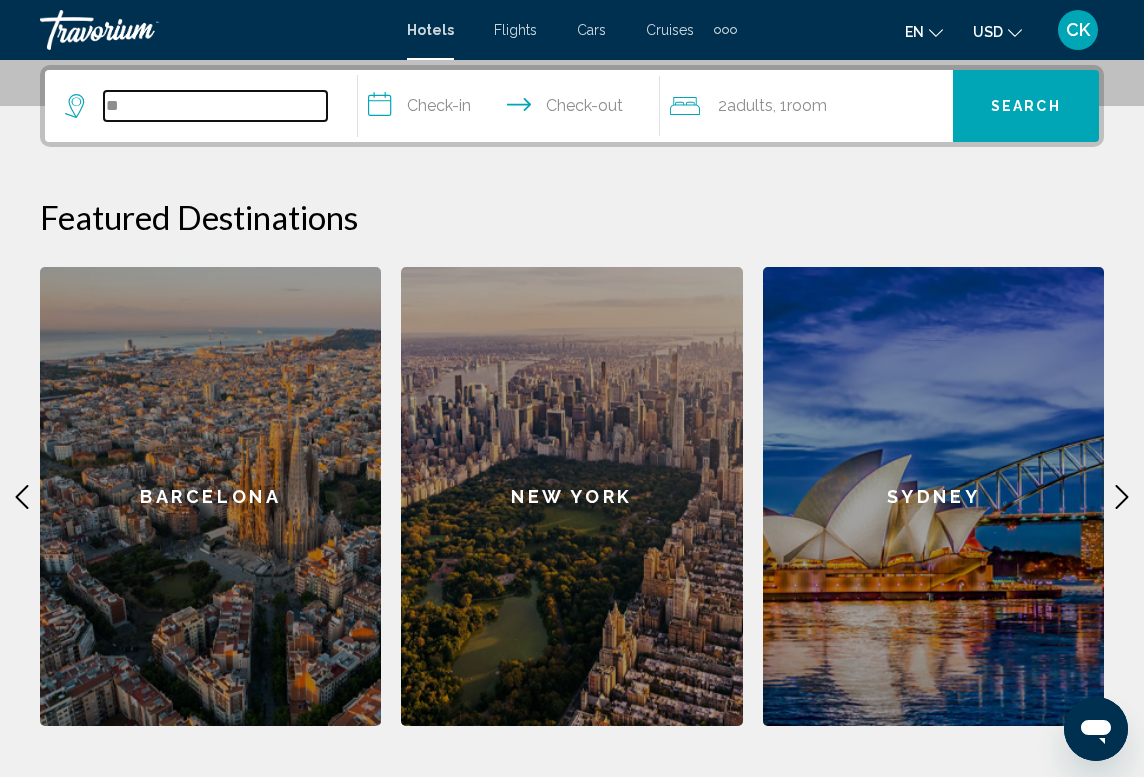 click on "**" at bounding box center [215, 106] 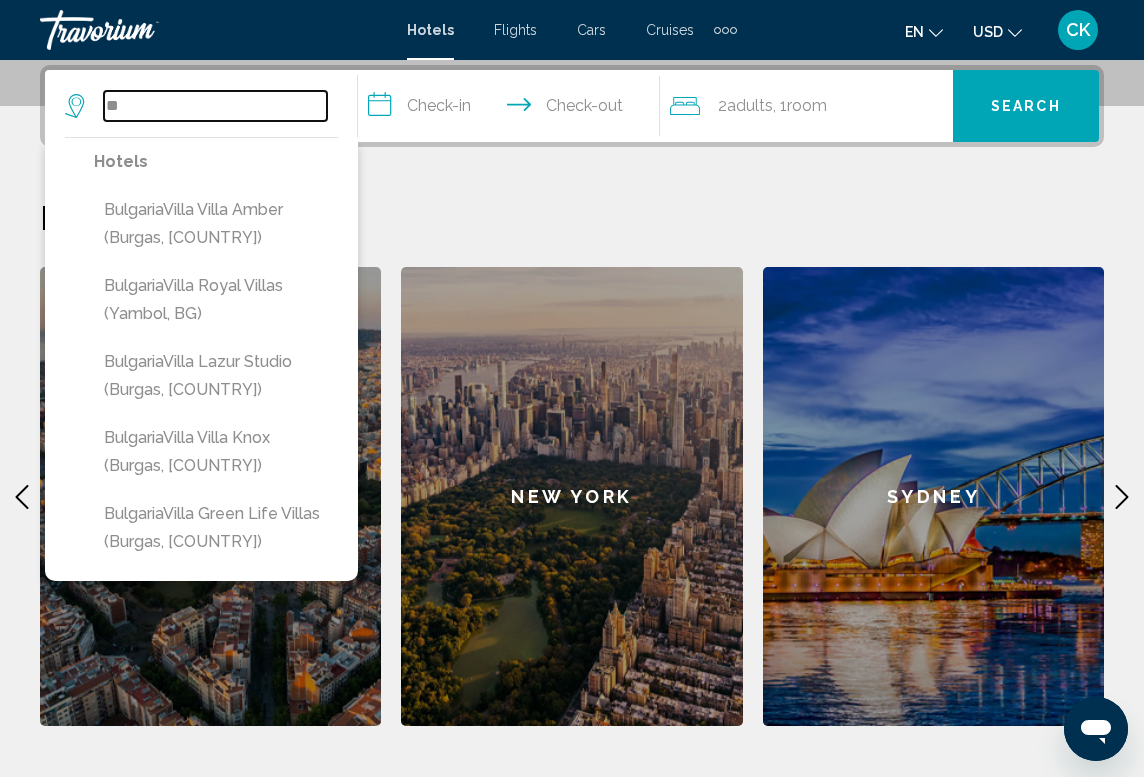 type on "*" 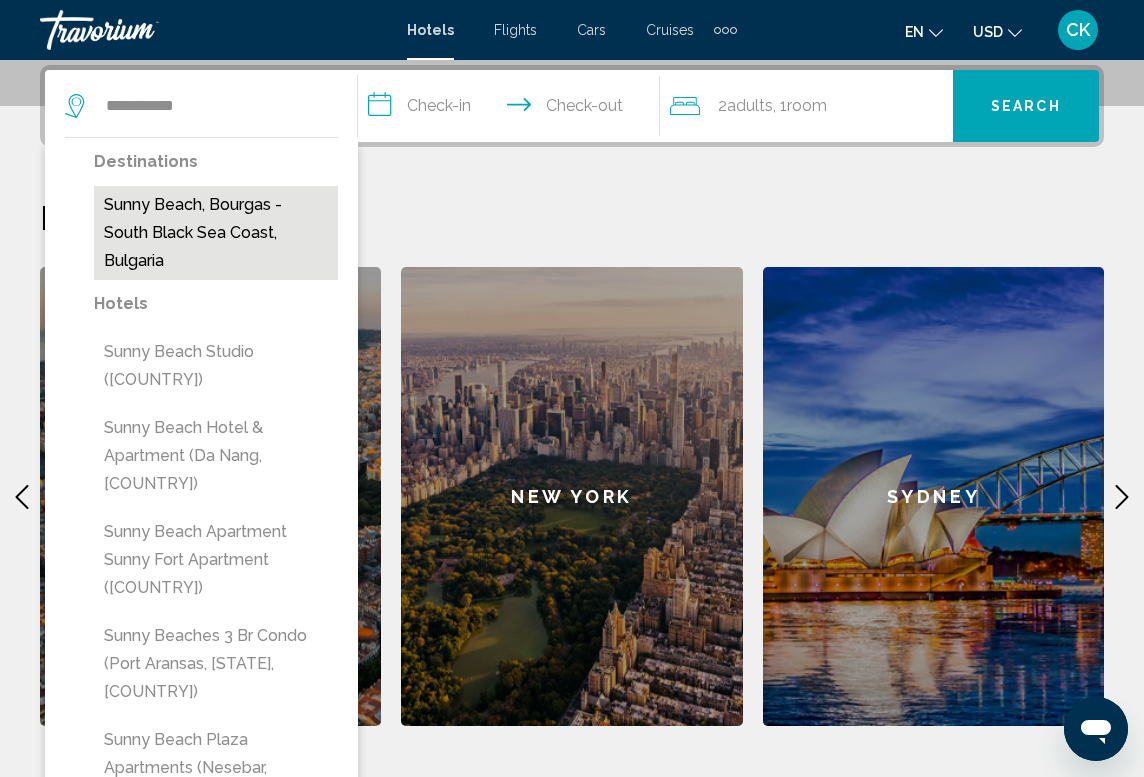 click on "Sunny Beach, Bourgas - South Black Sea Coast, Bulgaria" at bounding box center [216, 233] 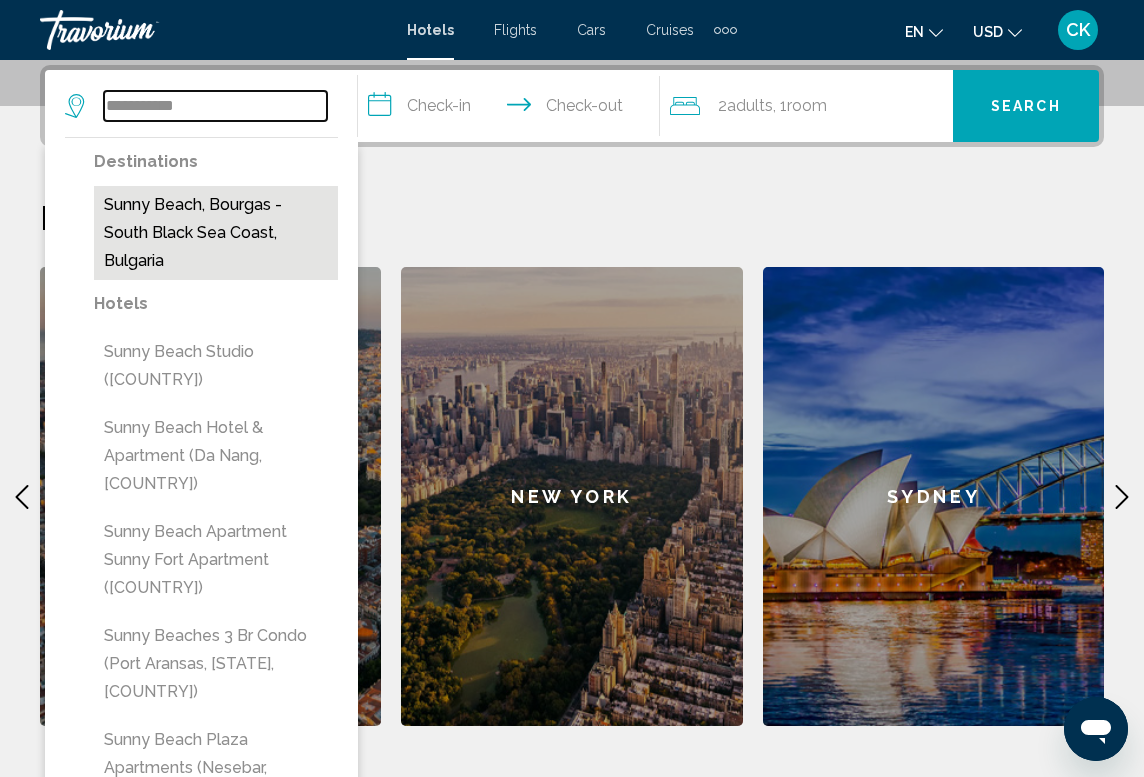 type on "**********" 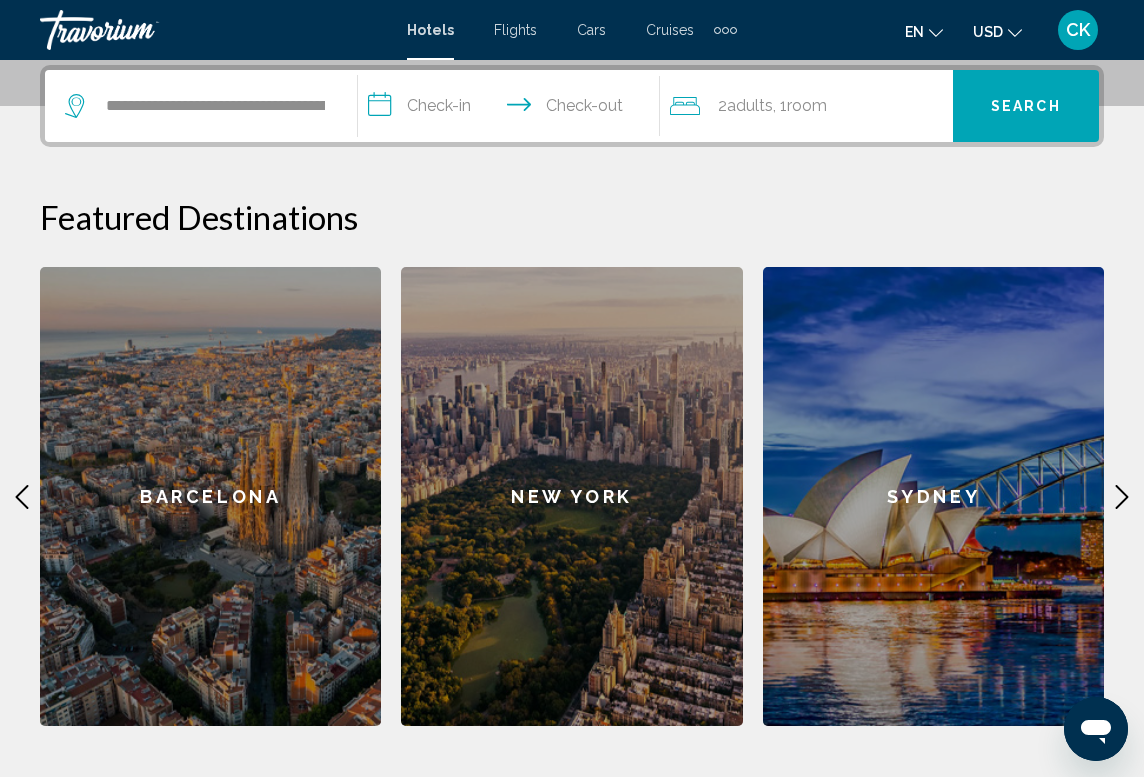 click on "**********" at bounding box center [513, 109] 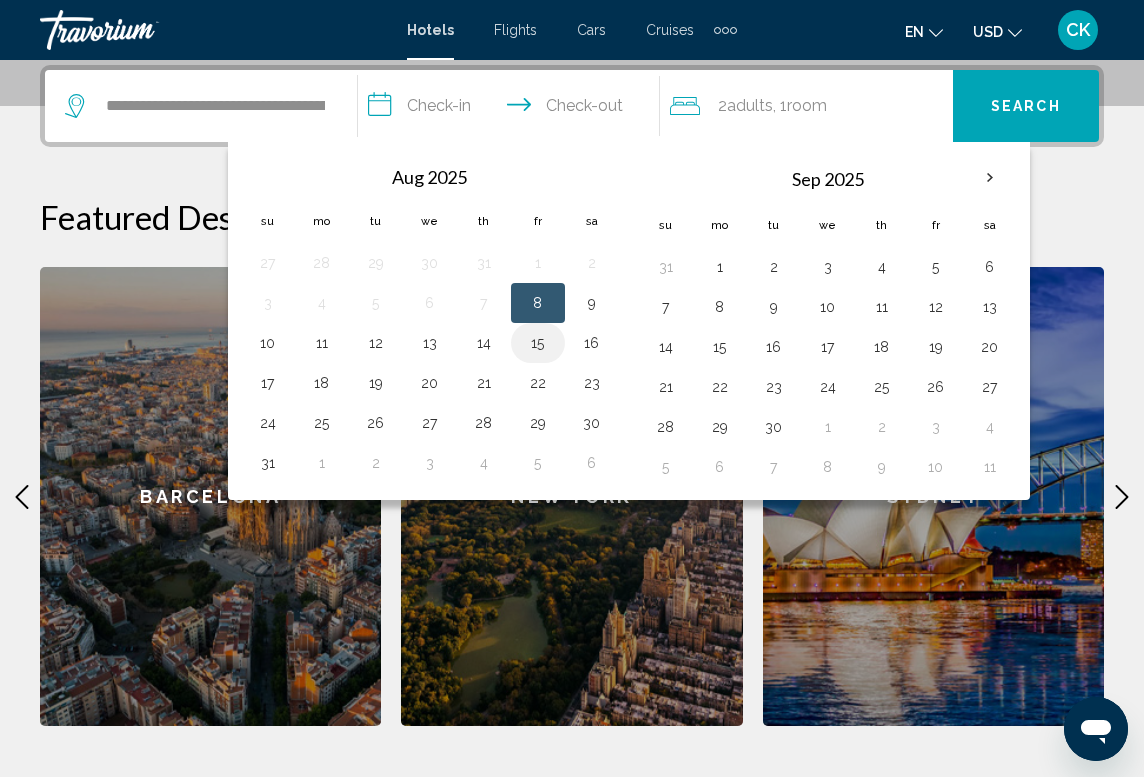 click on "15" at bounding box center [538, 343] 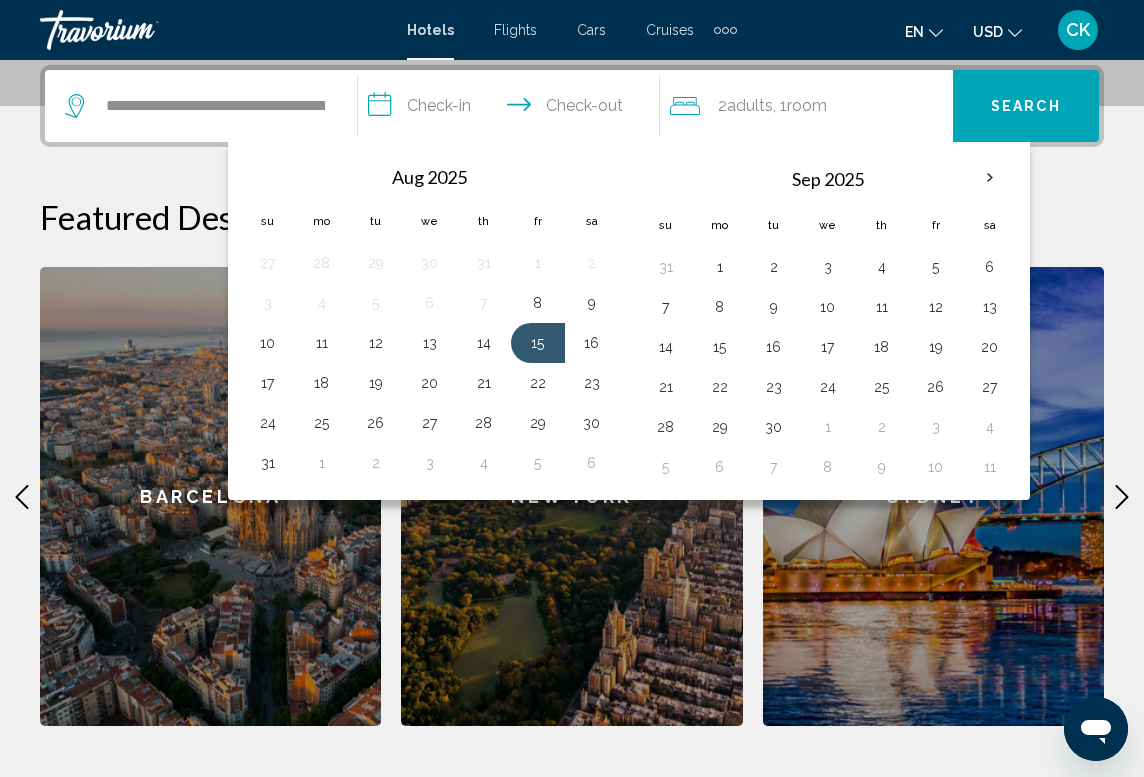 click on "**********" at bounding box center (513, 109) 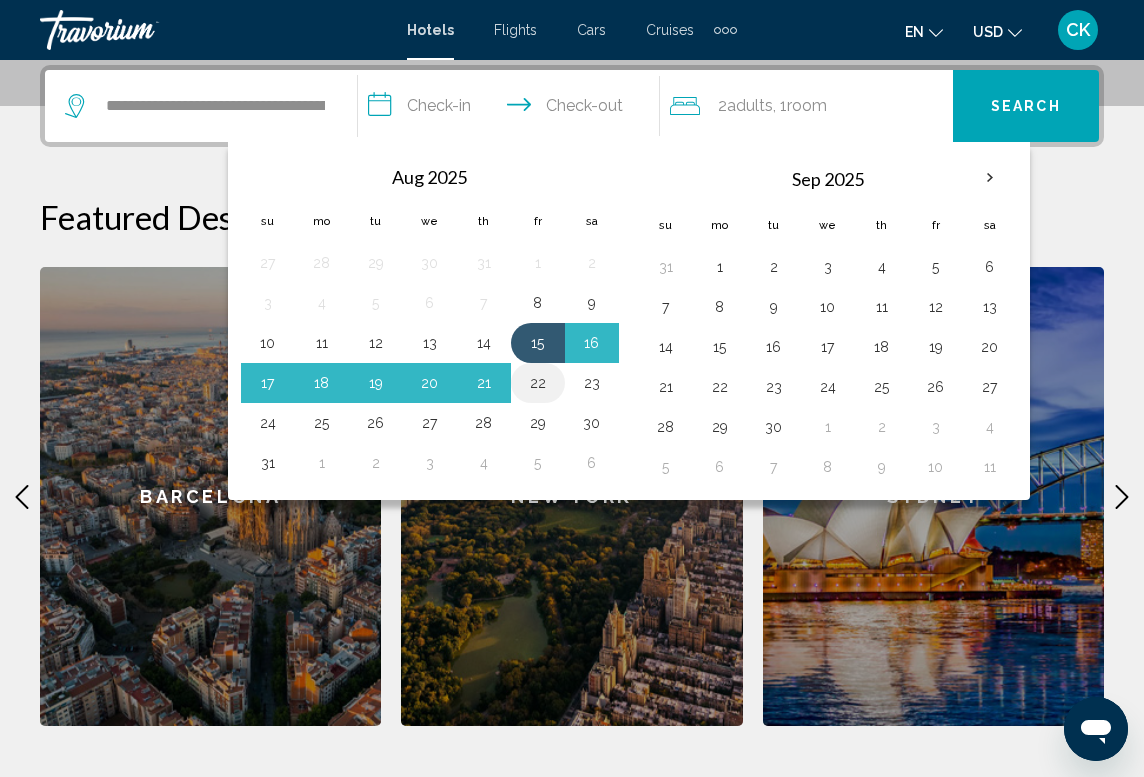 click on "22" at bounding box center [538, 383] 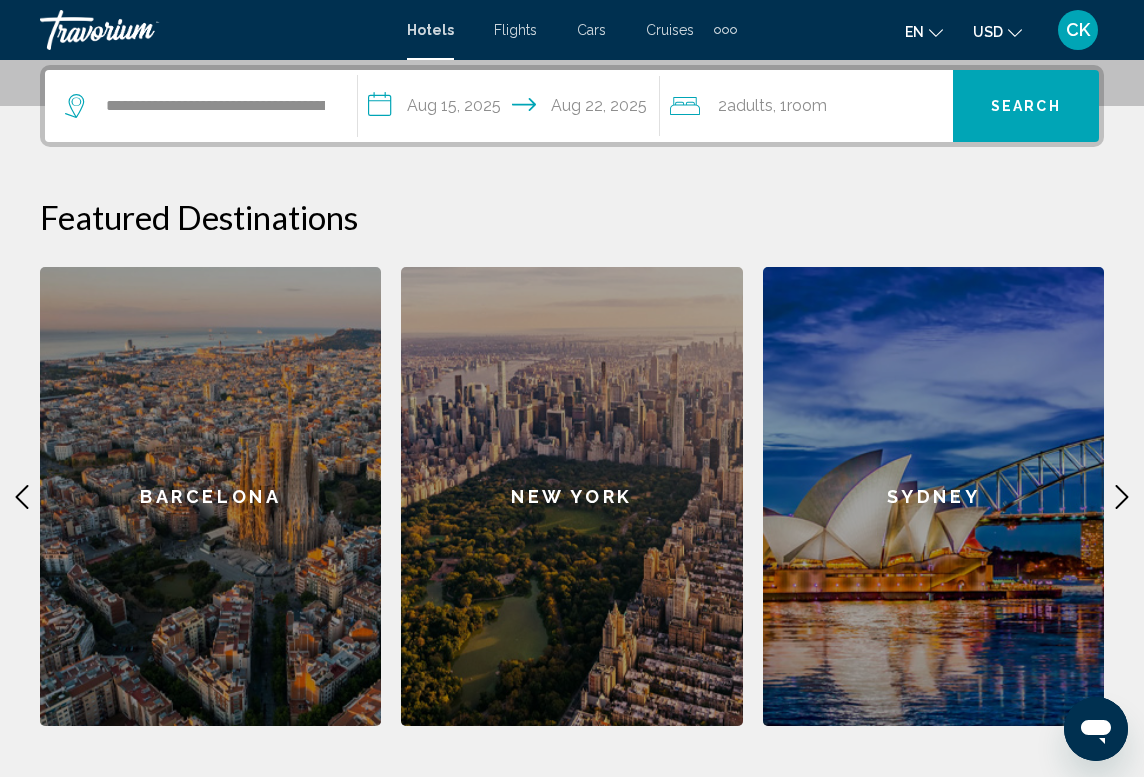 click on "2  Adult Adults" 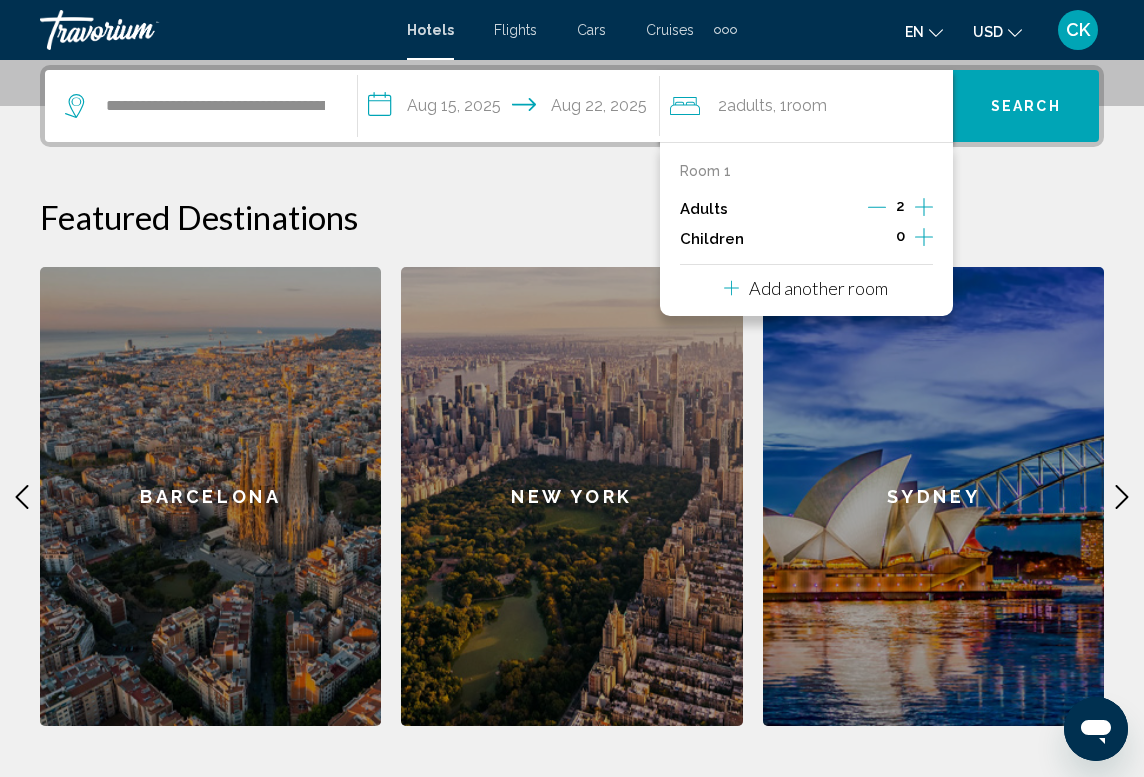 click 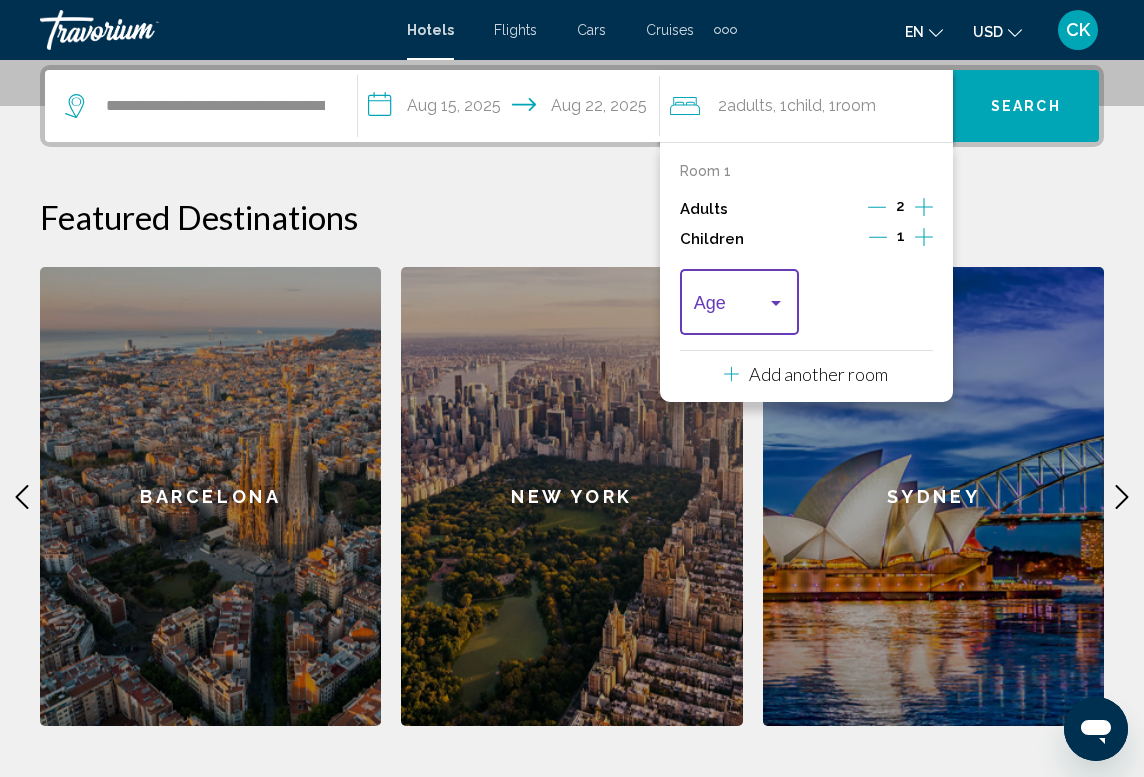 click at bounding box center (731, 307) 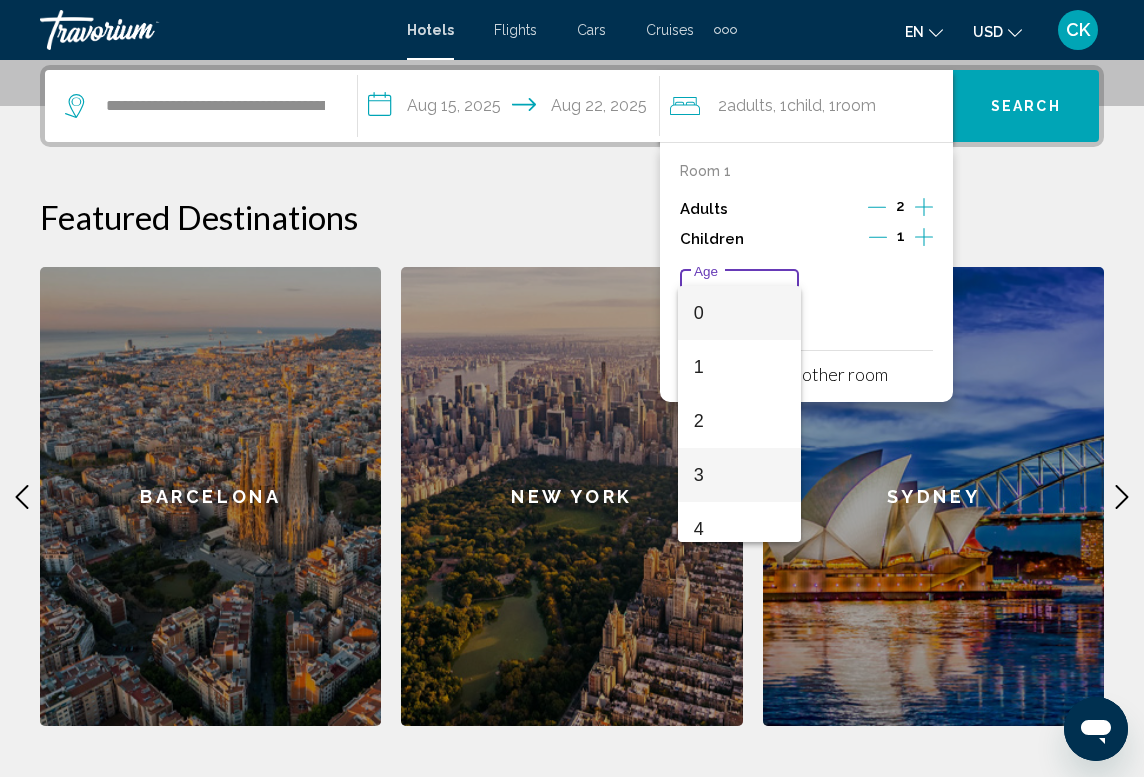 click on "3" at bounding box center [740, 475] 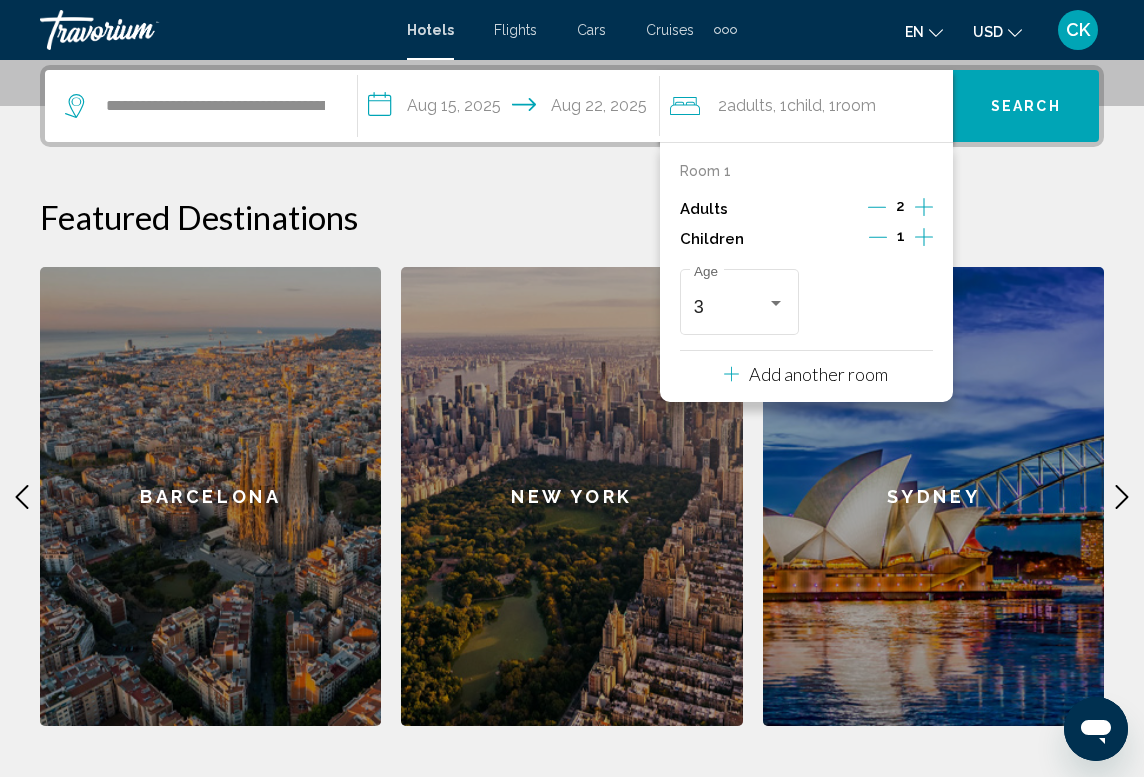 click on "Search" at bounding box center [1026, 106] 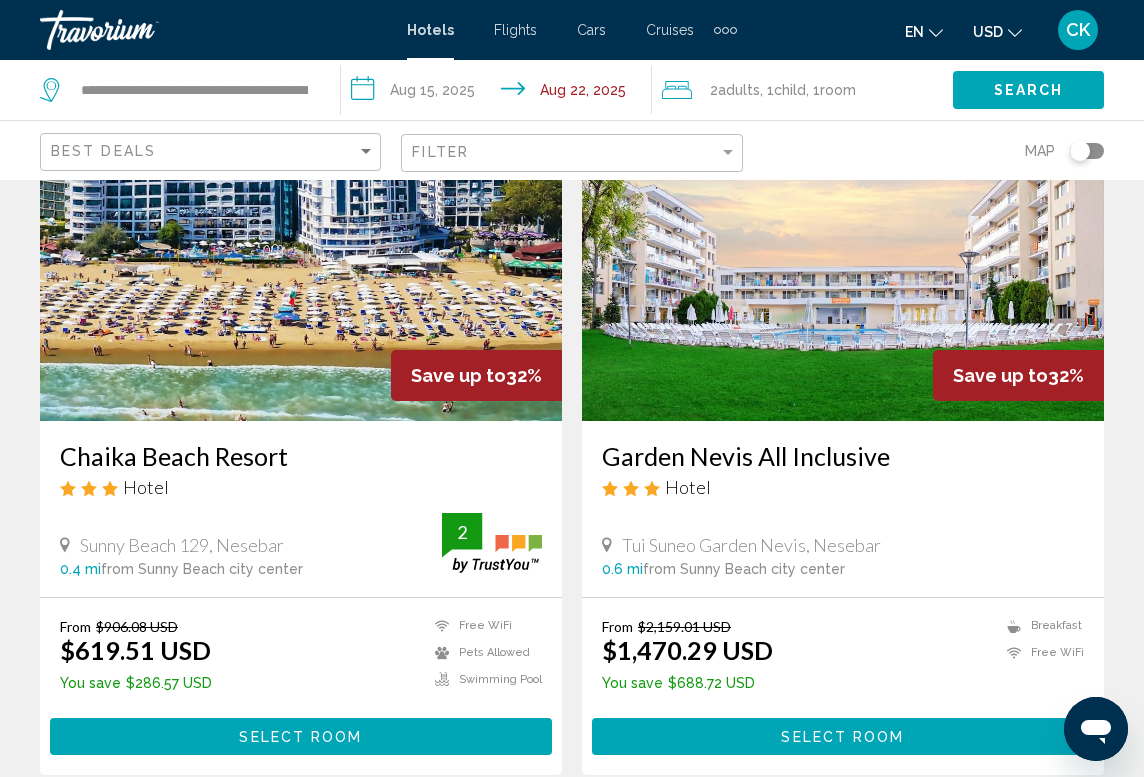 scroll, scrollTop: 3010, scrollLeft: 0, axis: vertical 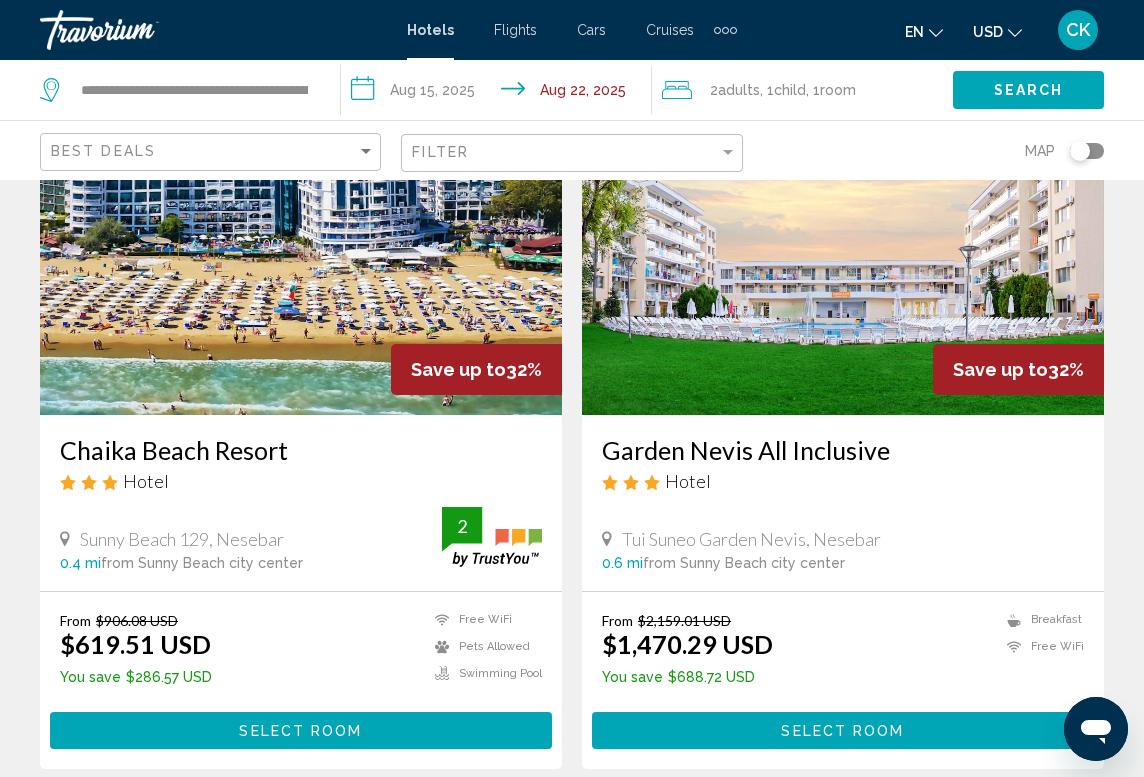 click on "Select Room" at bounding box center [300, 731] 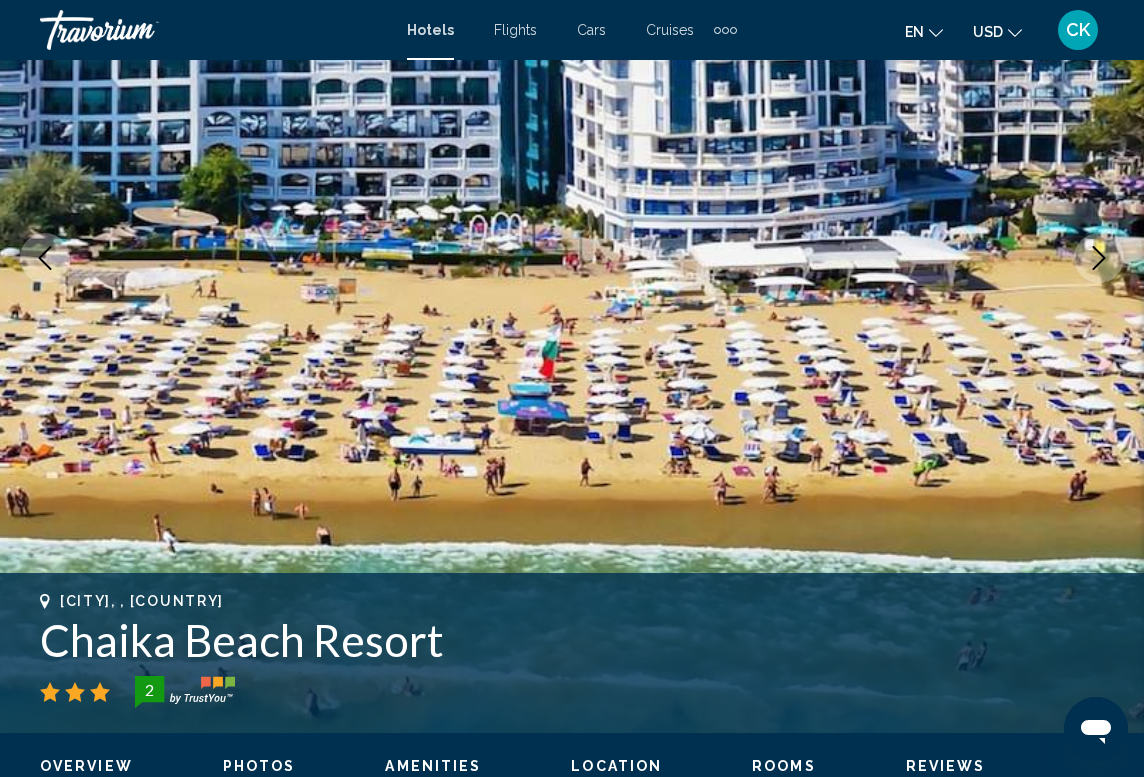 scroll, scrollTop: 280, scrollLeft: 0, axis: vertical 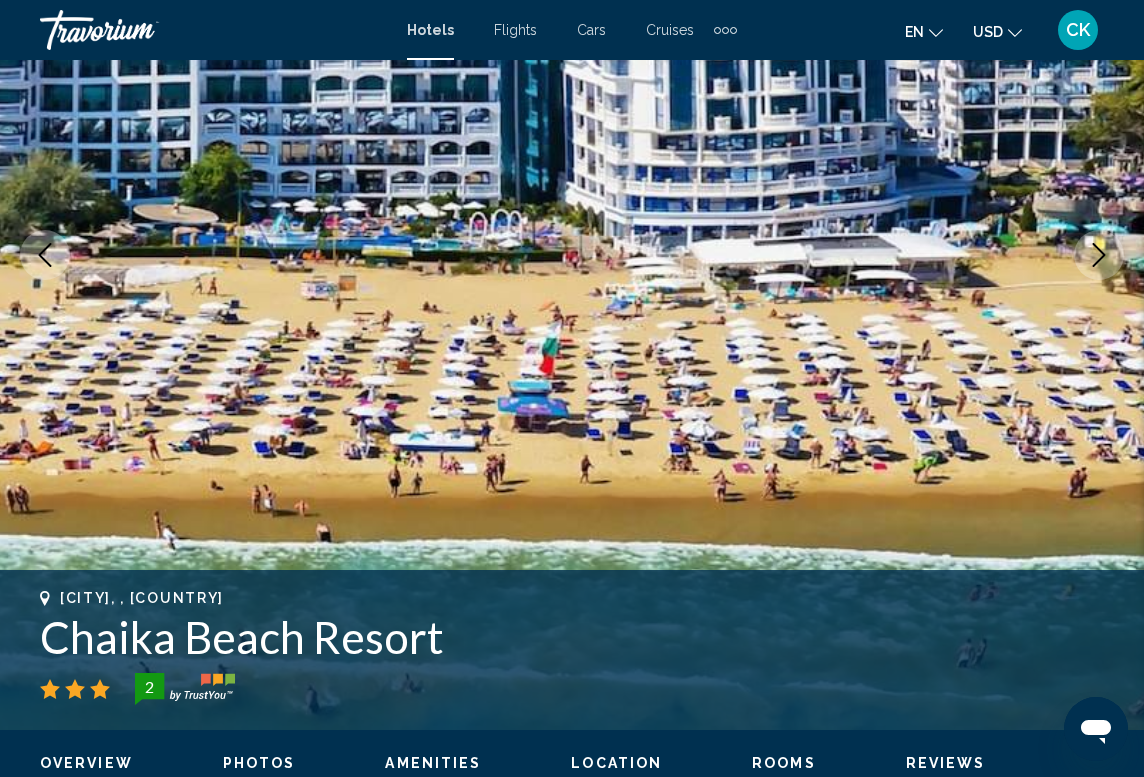 click at bounding box center (572, 255) 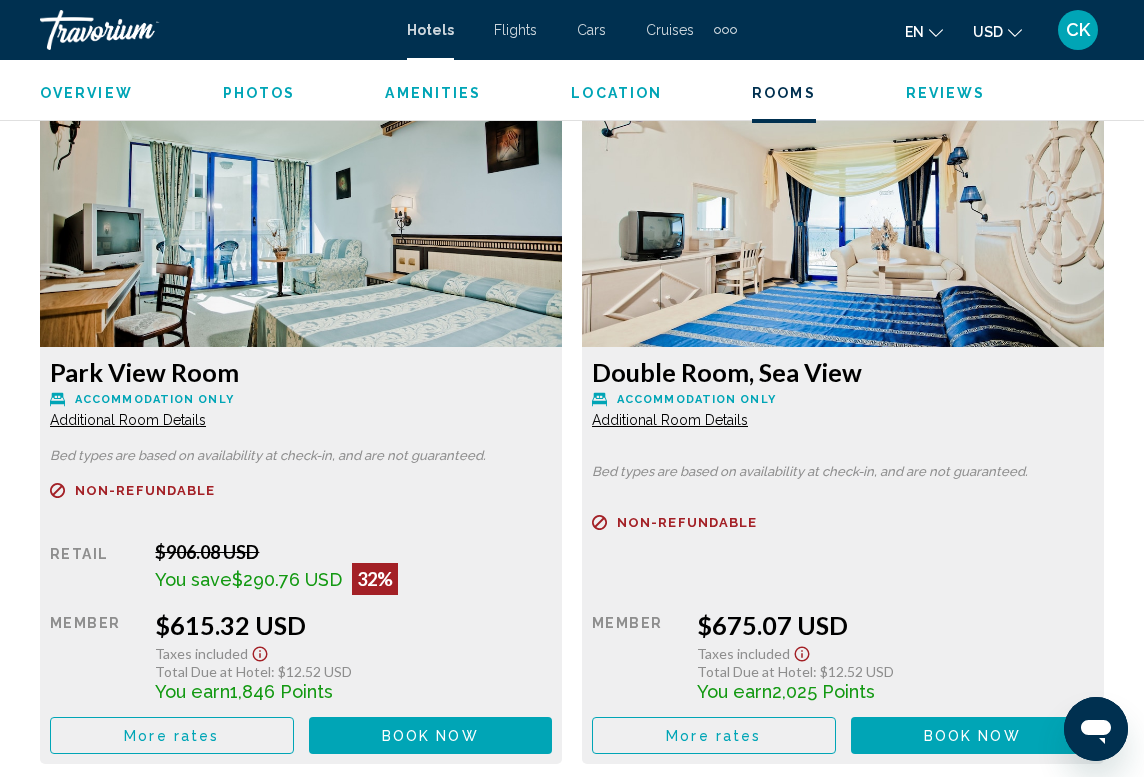 scroll, scrollTop: 3059, scrollLeft: 0, axis: vertical 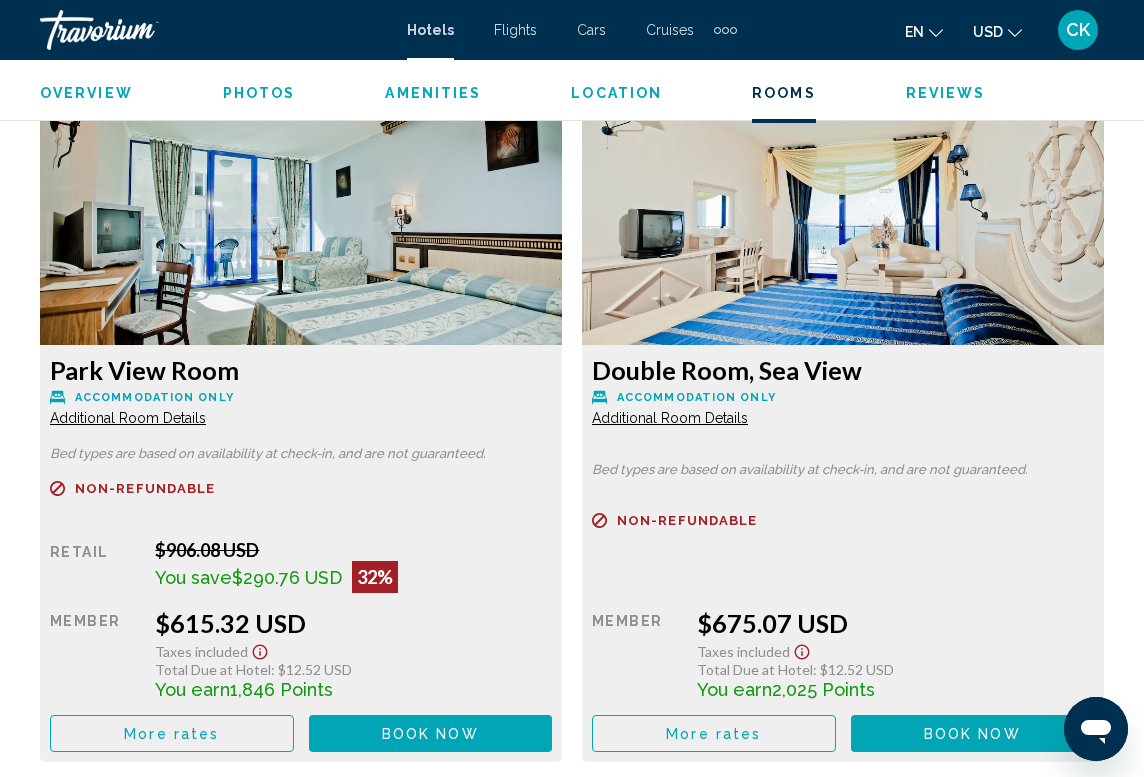 click on "Double Room, Sea View" at bounding box center [301, 370] 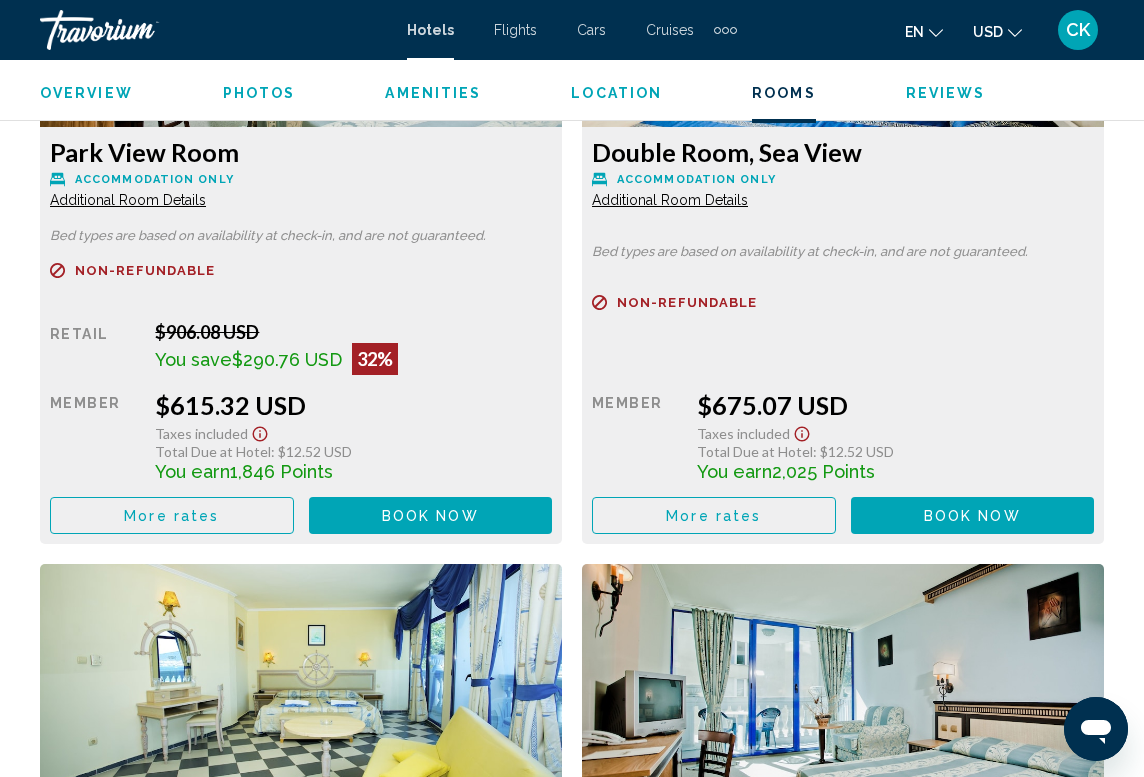 scroll, scrollTop: 3279, scrollLeft: 0, axis: vertical 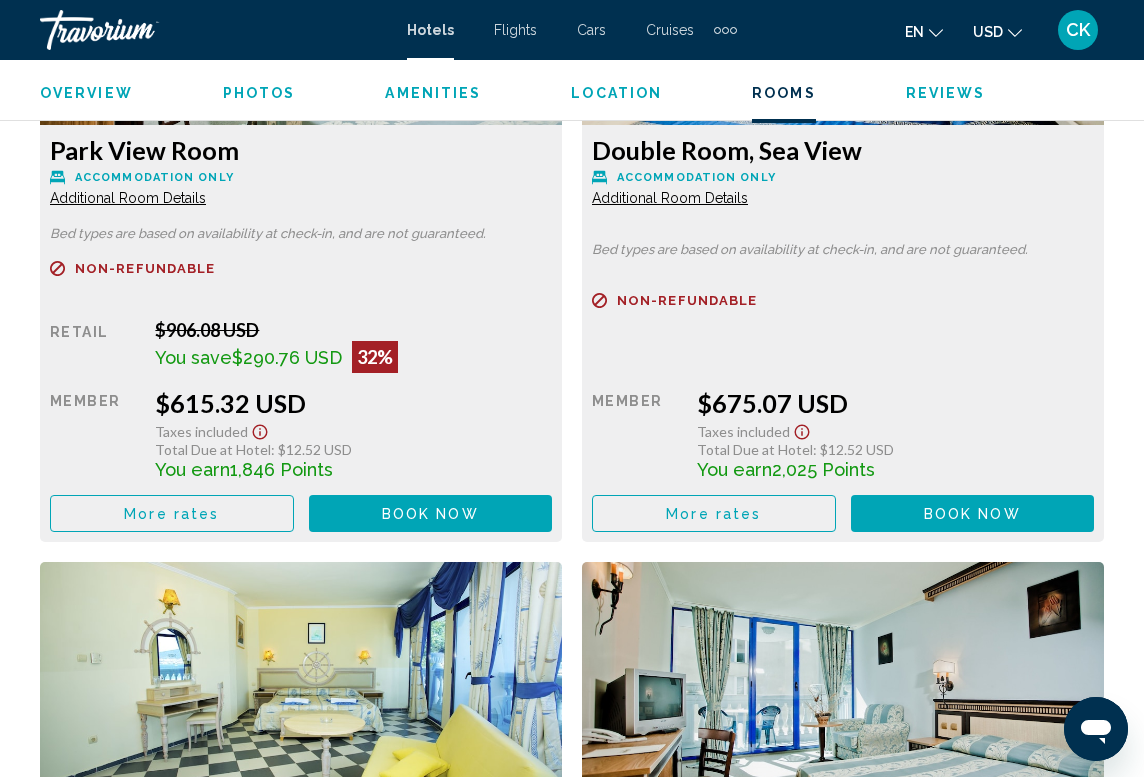 click on "Book now" at bounding box center [430, 514] 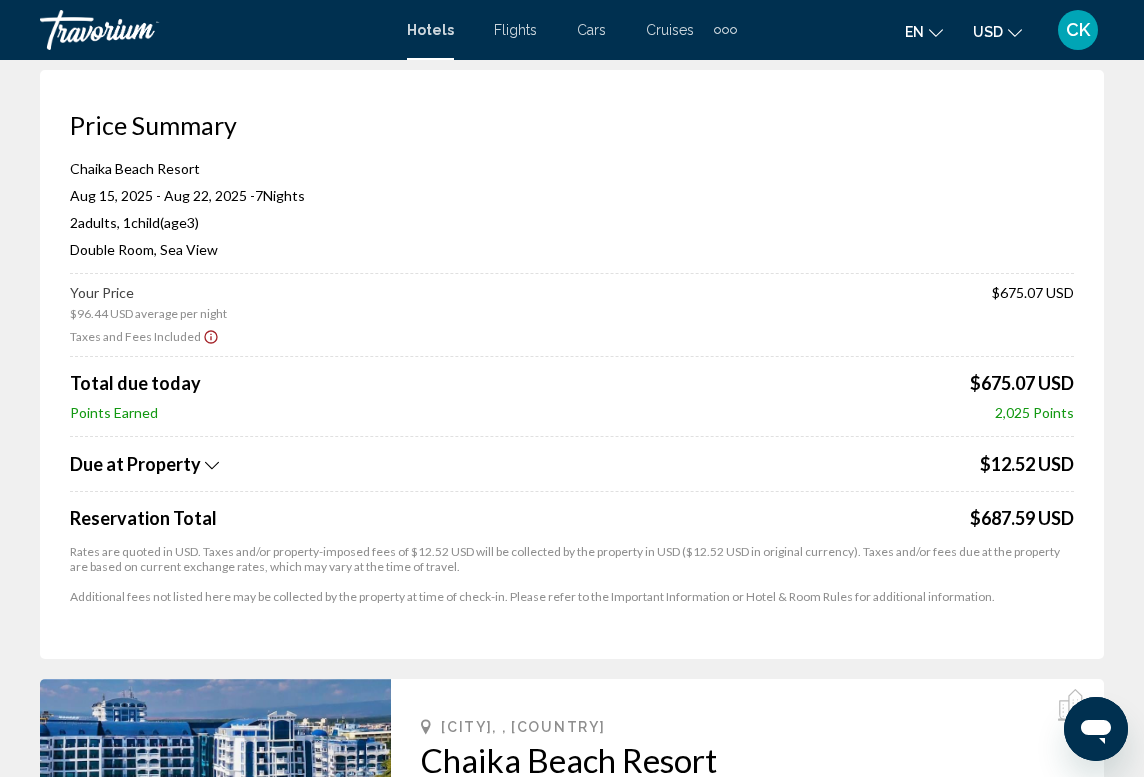 scroll, scrollTop: 83, scrollLeft: 0, axis: vertical 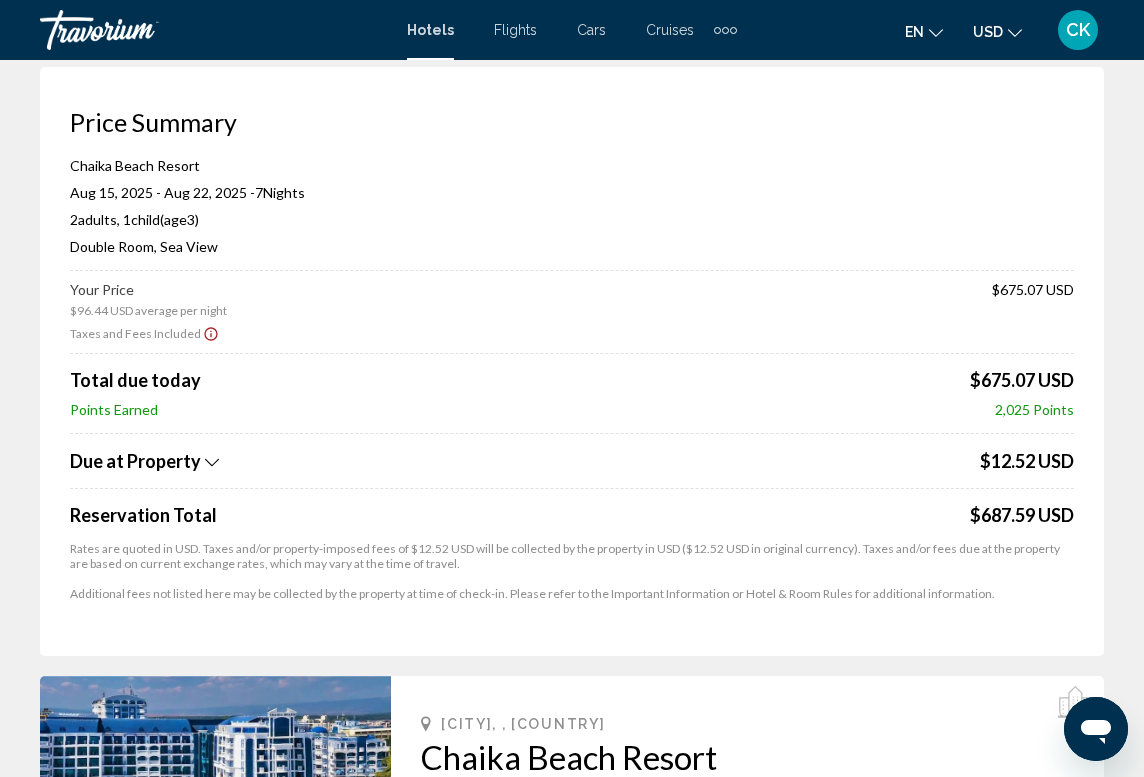 click 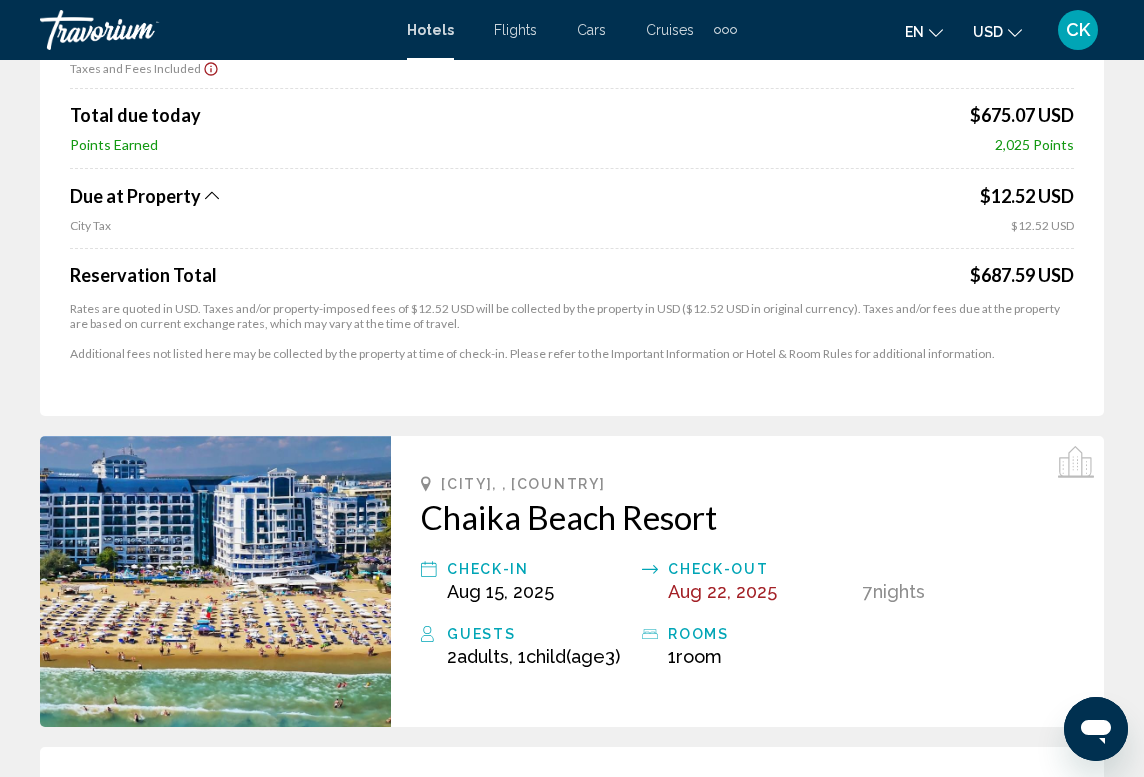 scroll, scrollTop: 574, scrollLeft: 0, axis: vertical 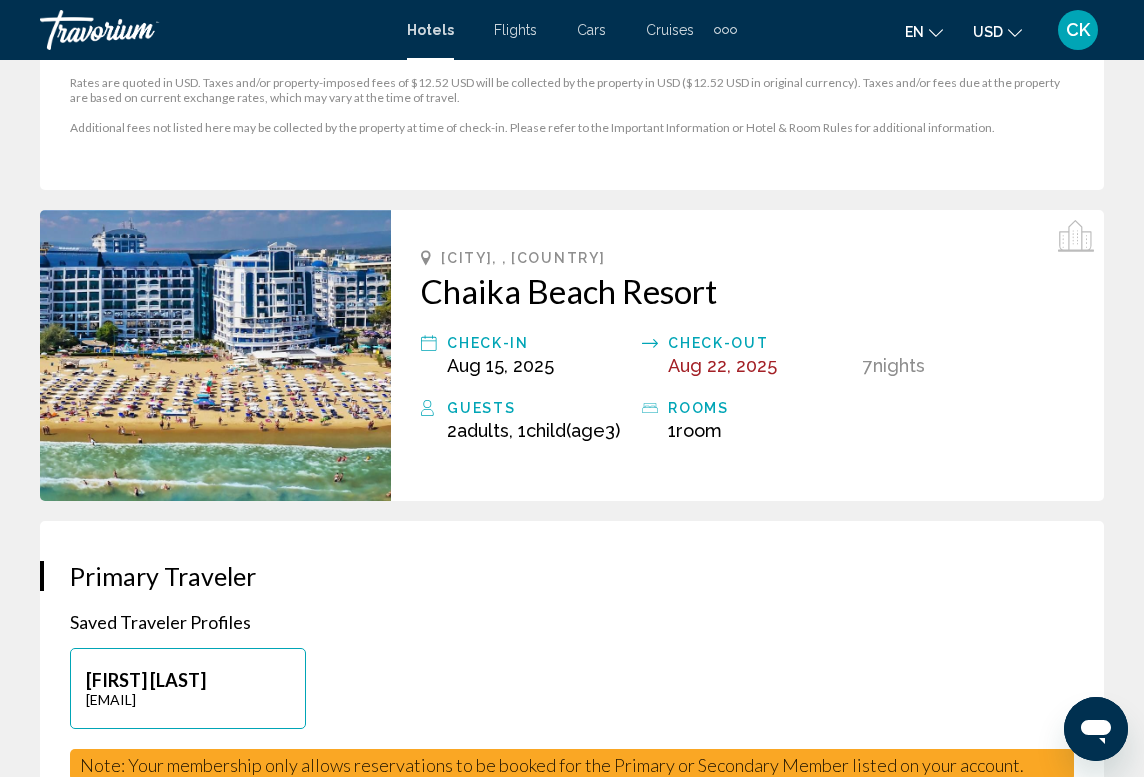 click at bounding box center [215, 355] 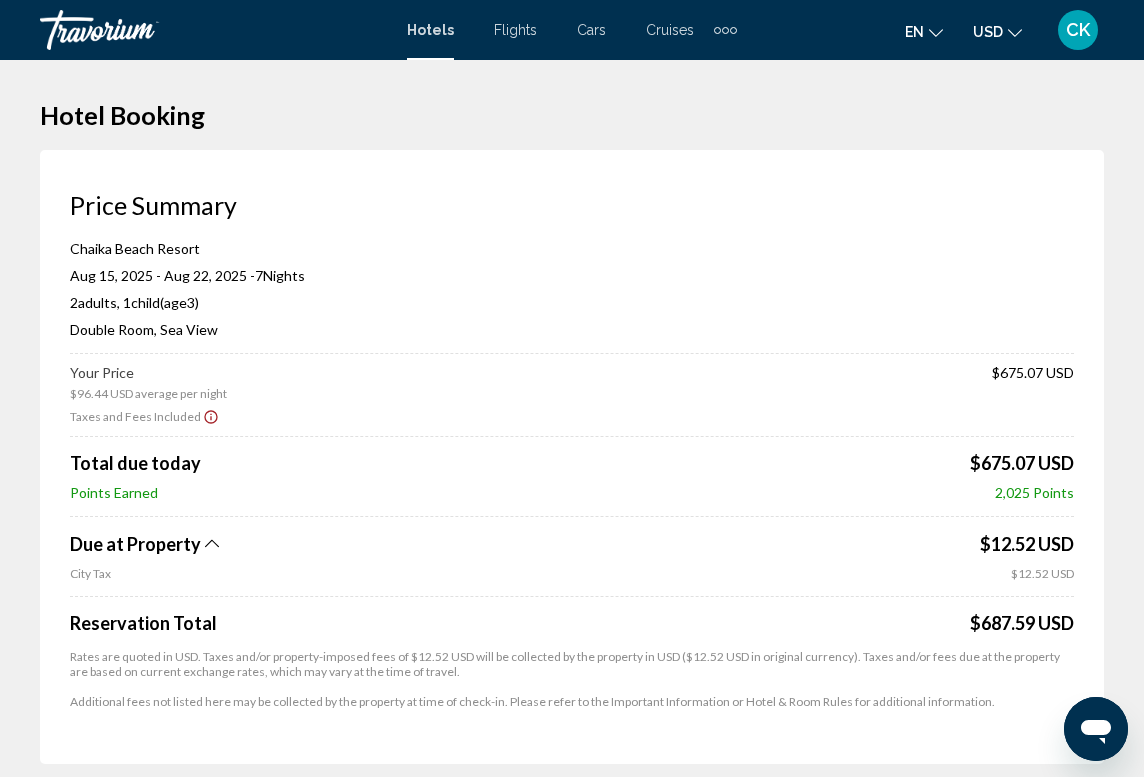 scroll, scrollTop: 0, scrollLeft: 0, axis: both 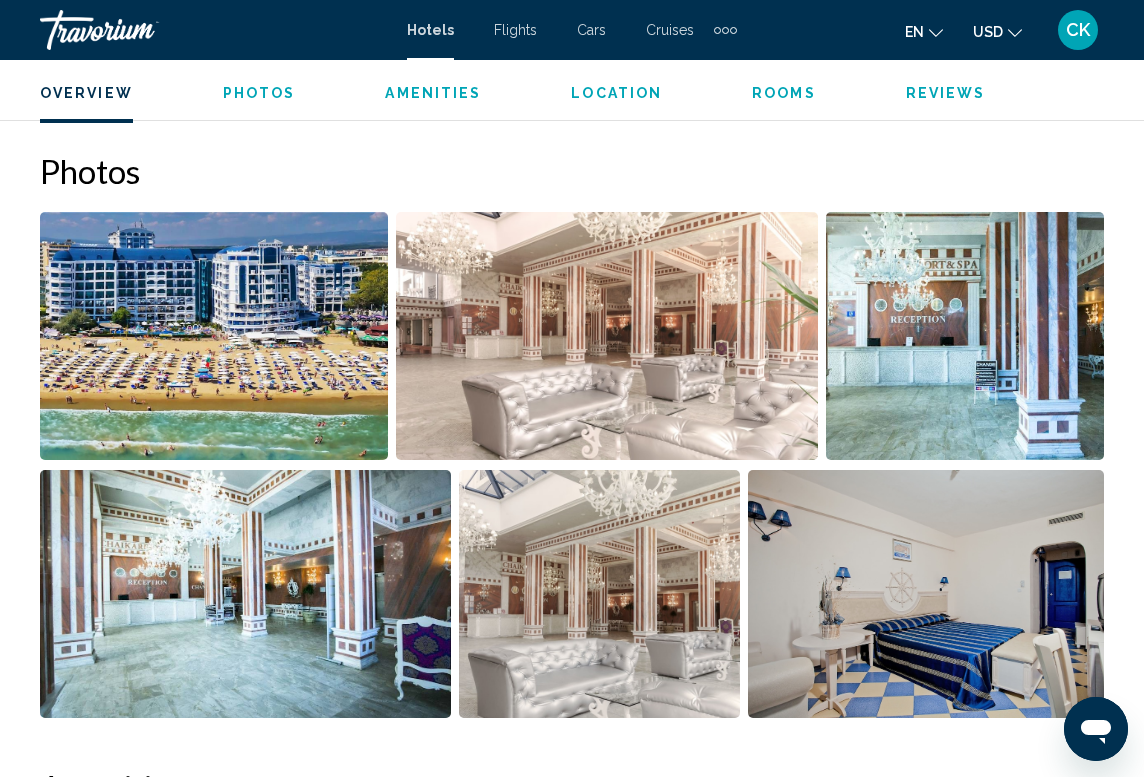 click at bounding box center (214, 336) 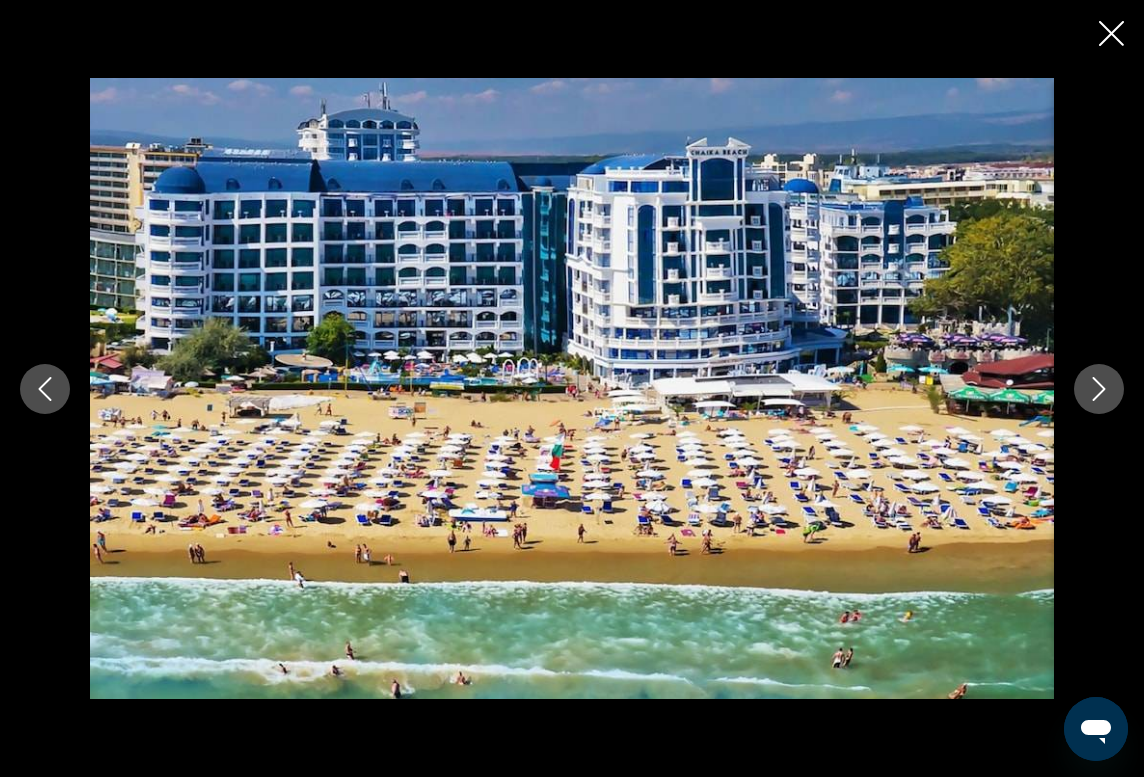click at bounding box center [1099, 389] 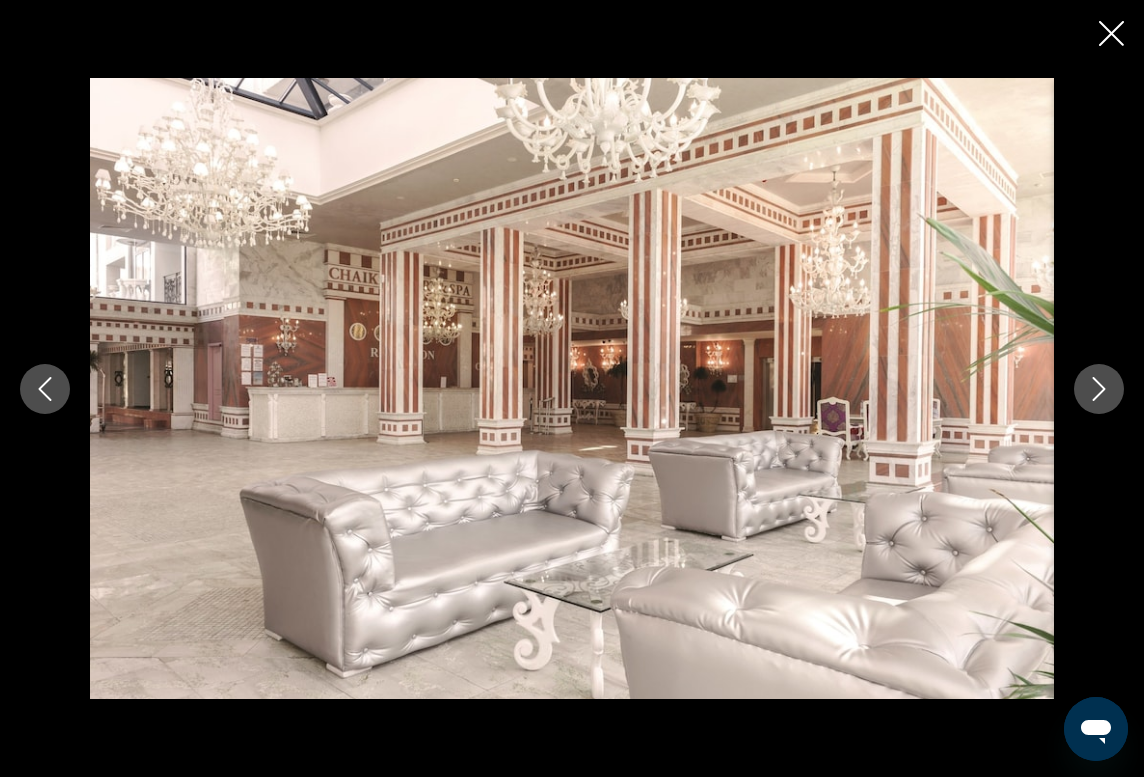 click 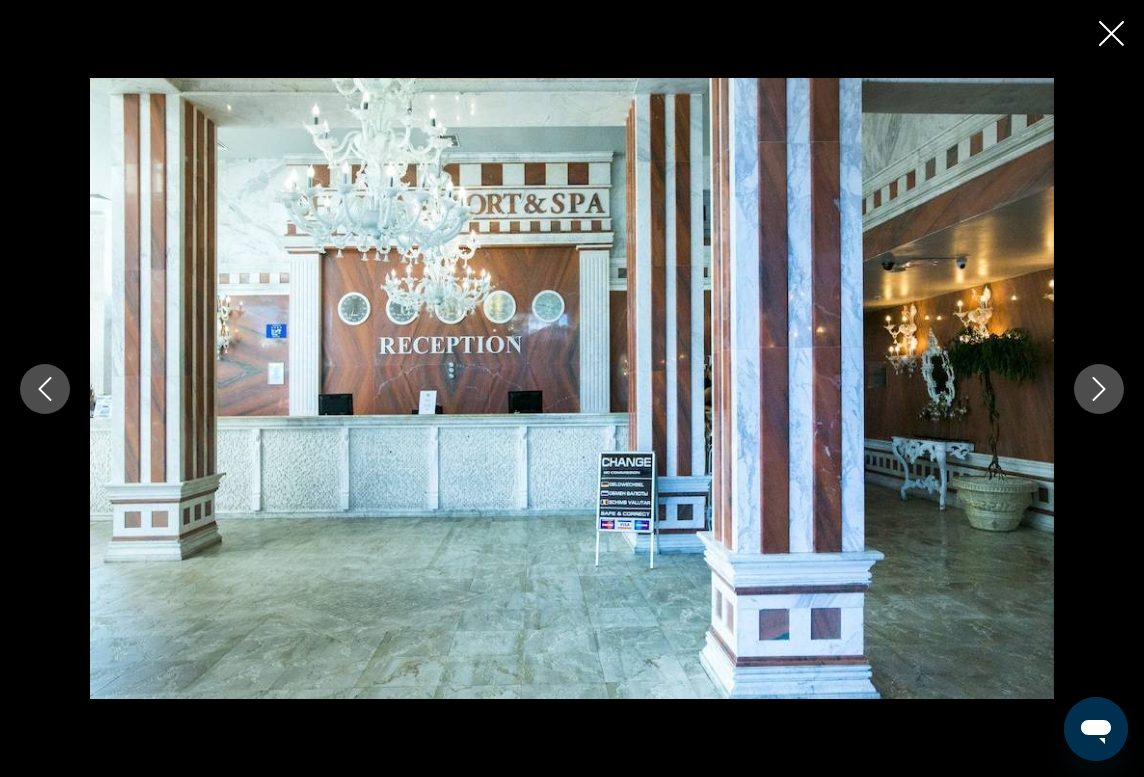 click 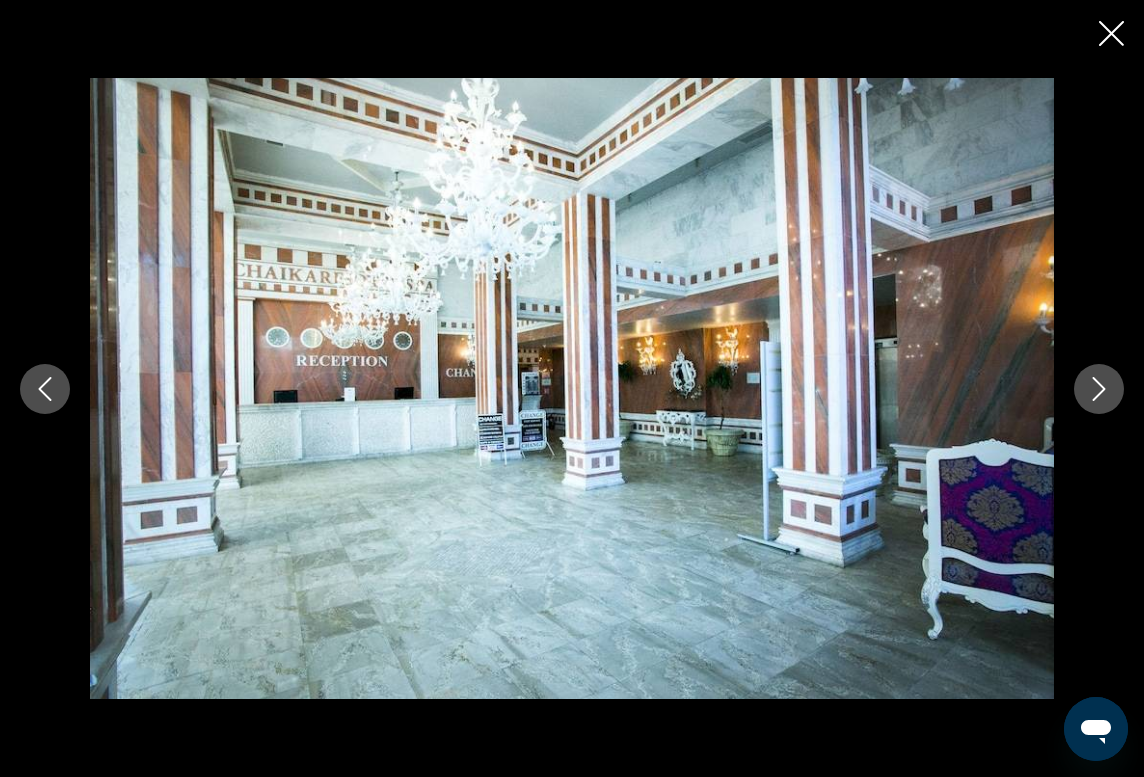 click 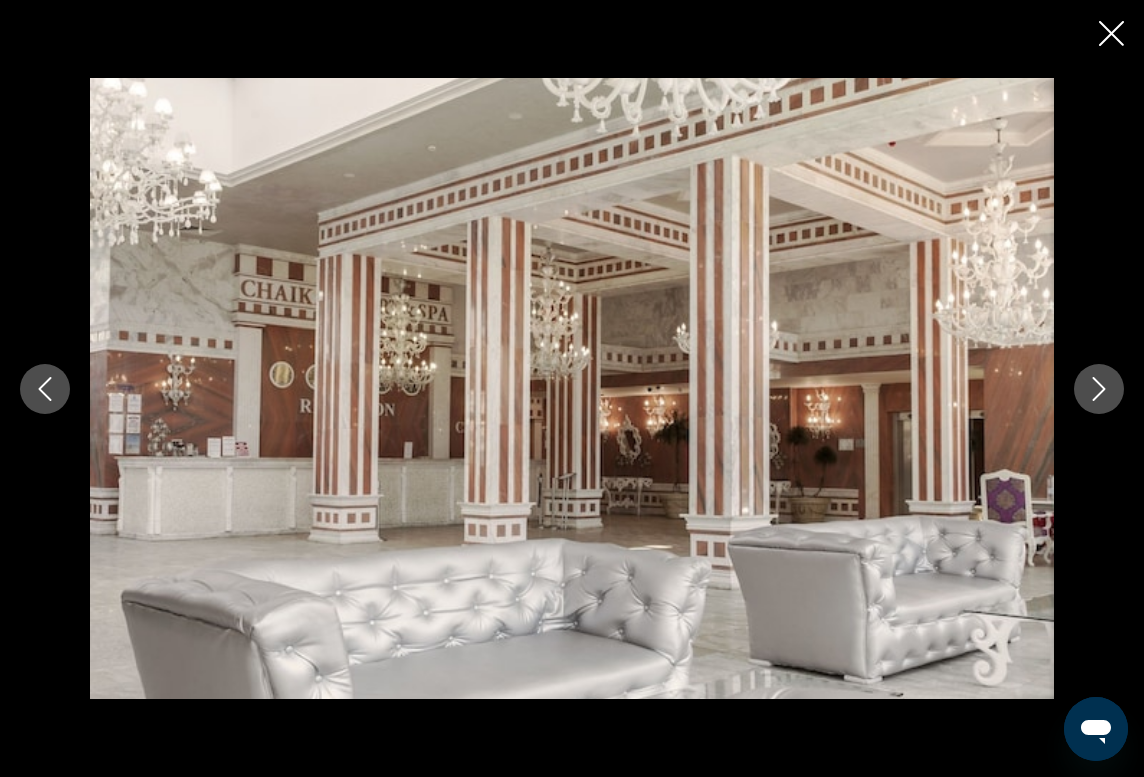 click 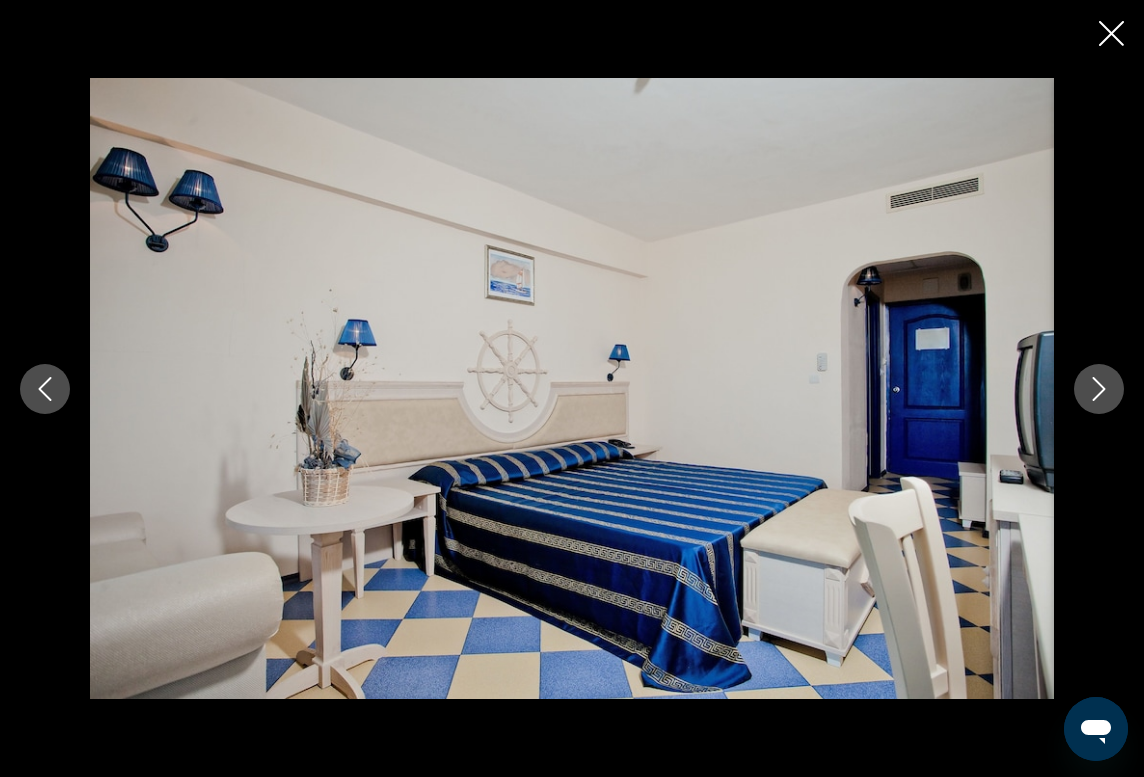 click 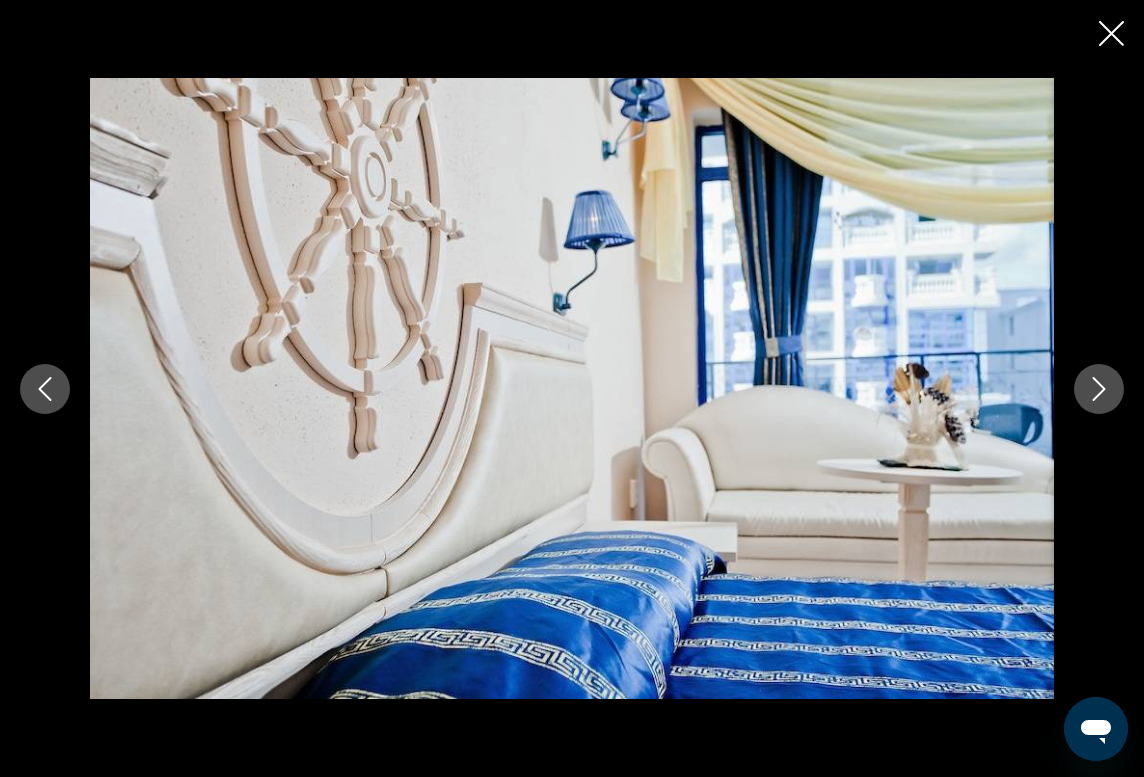 click 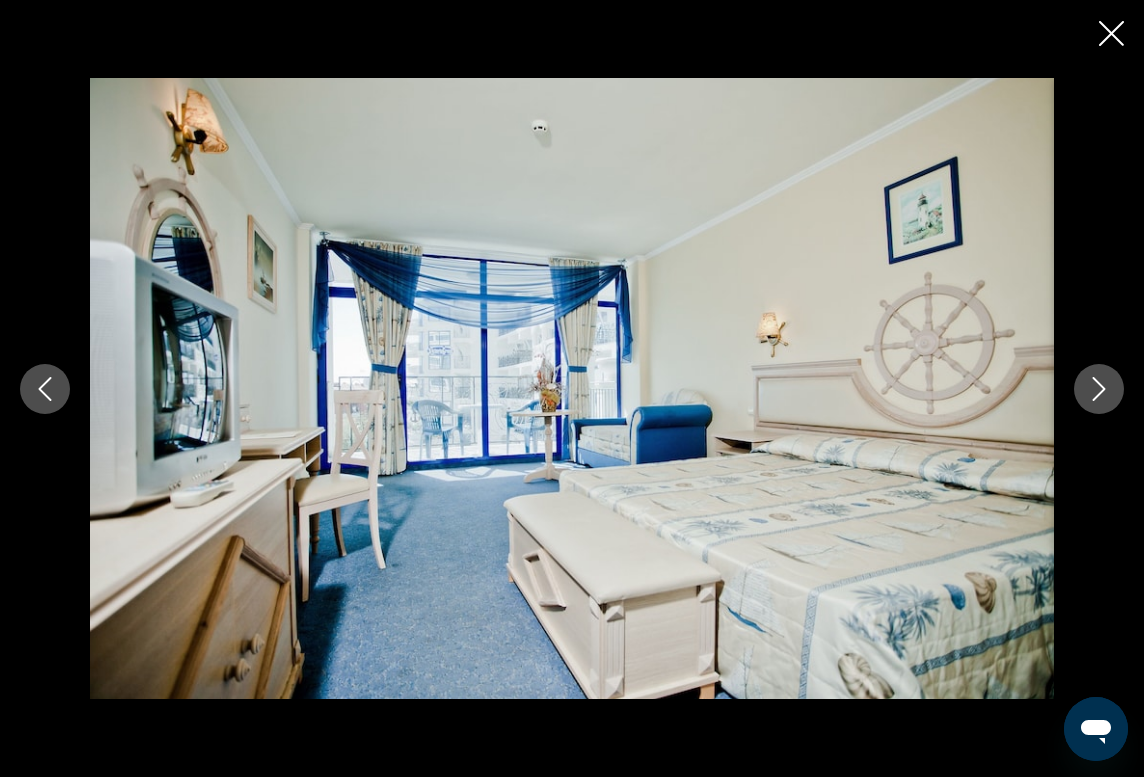 click 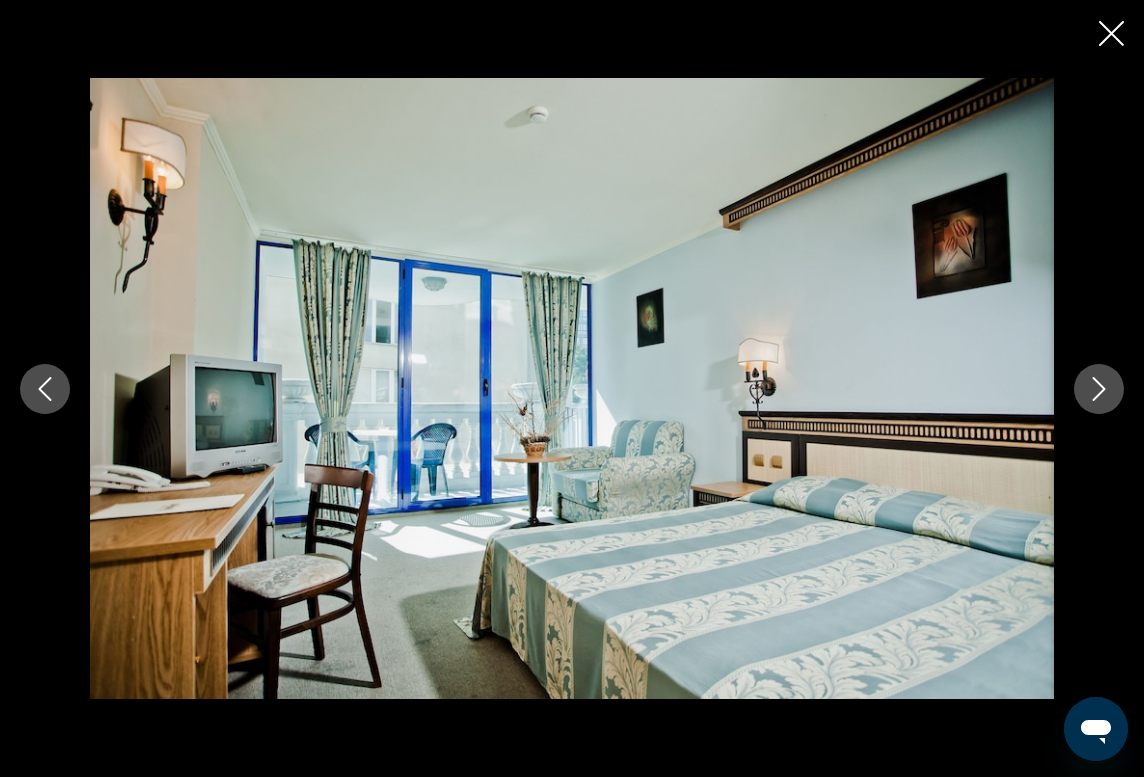 click 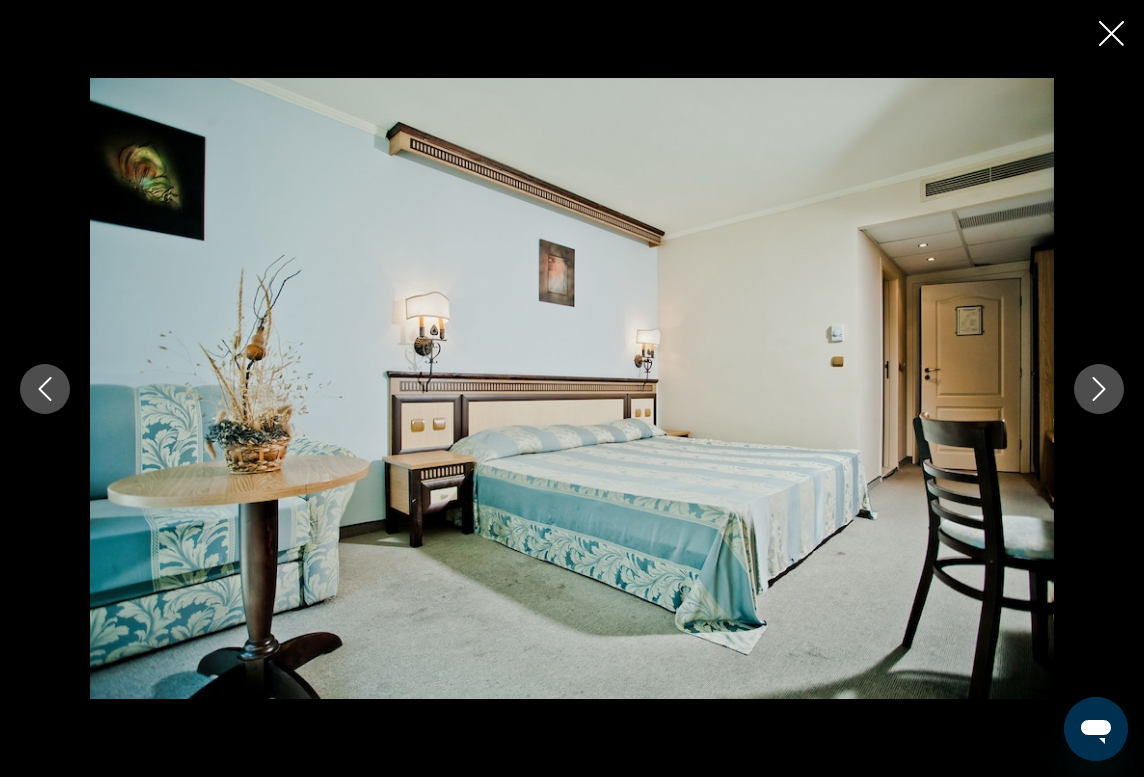 click 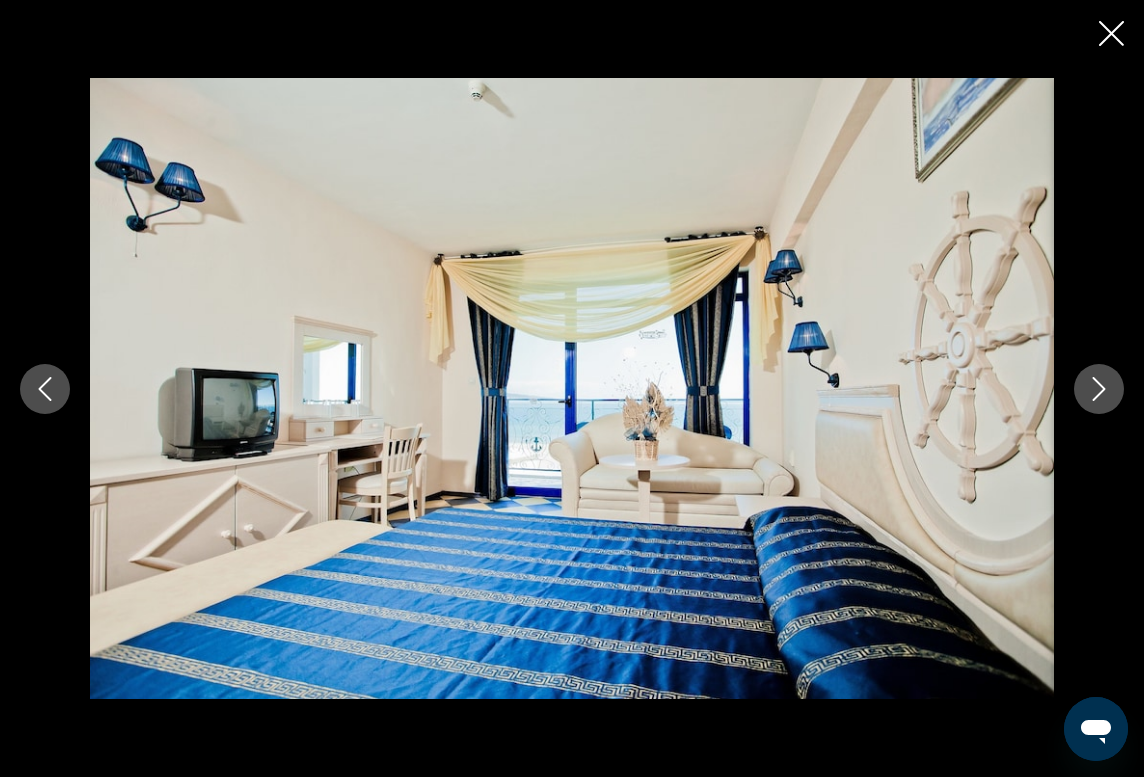 click 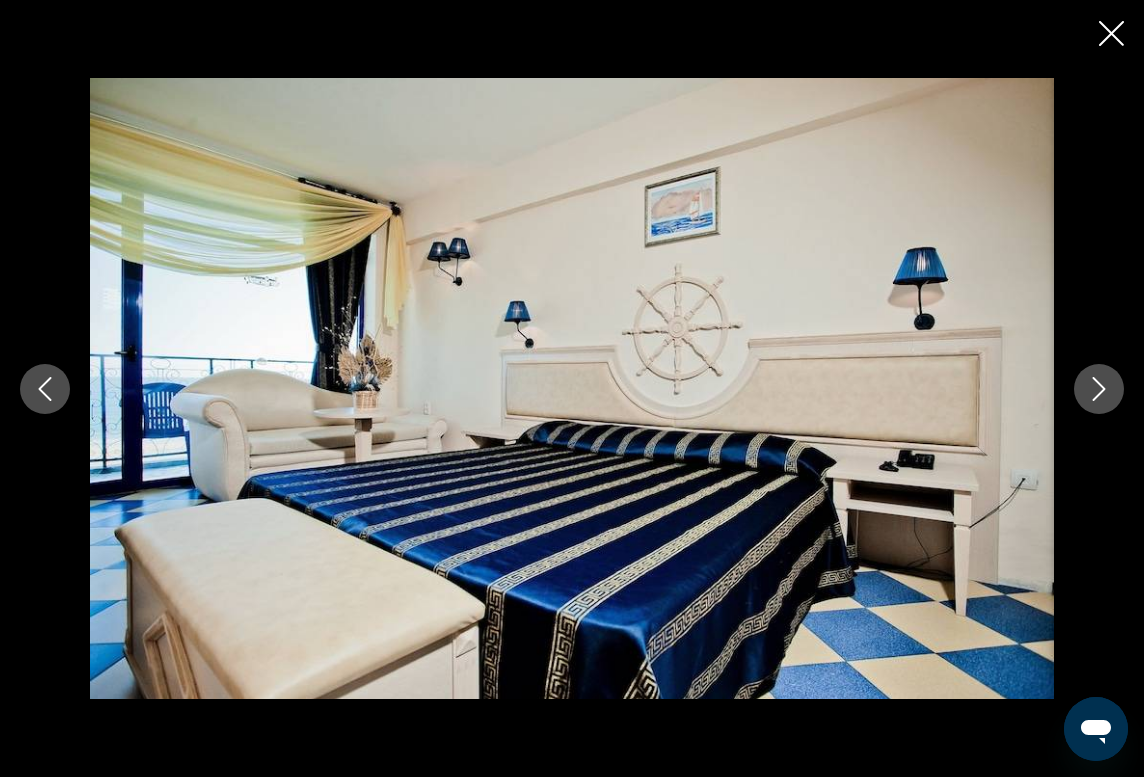 click 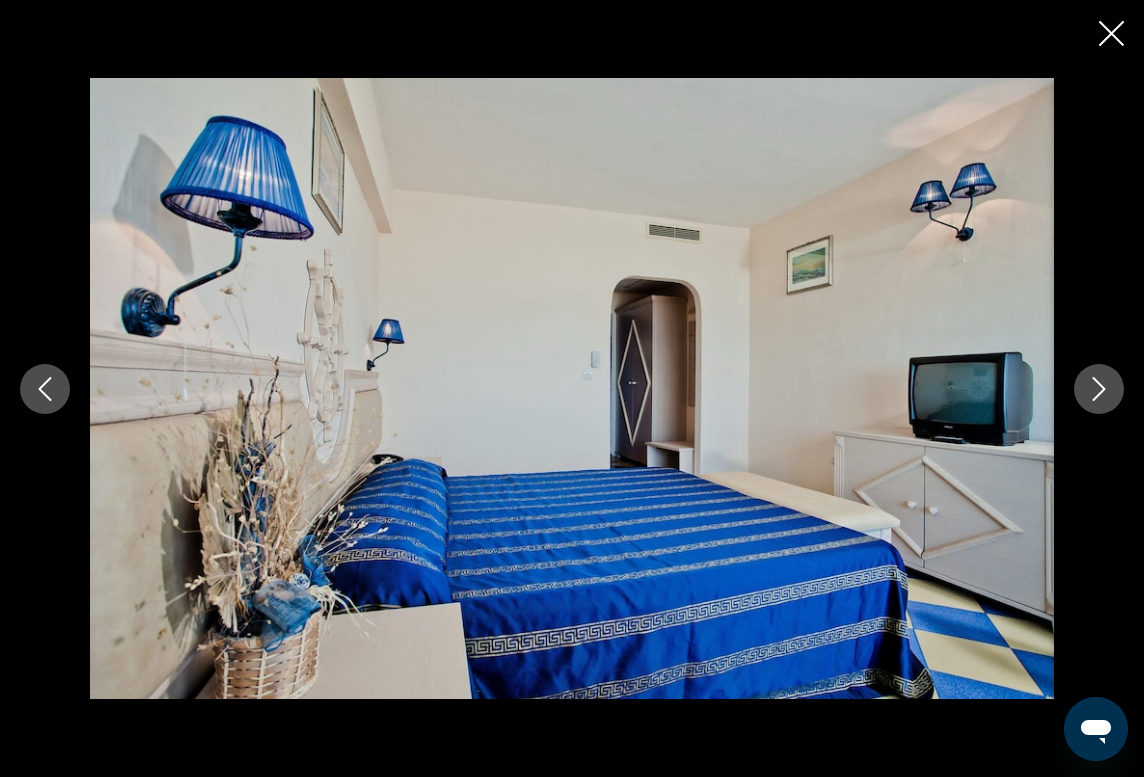 click 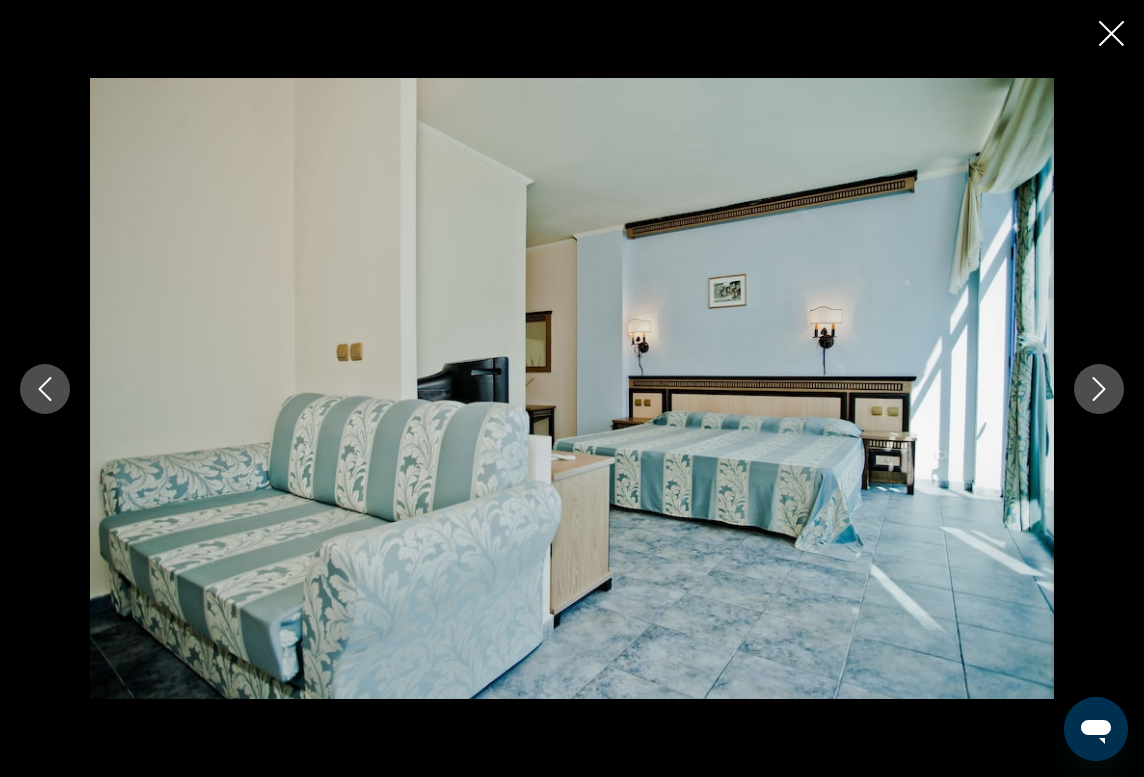 click 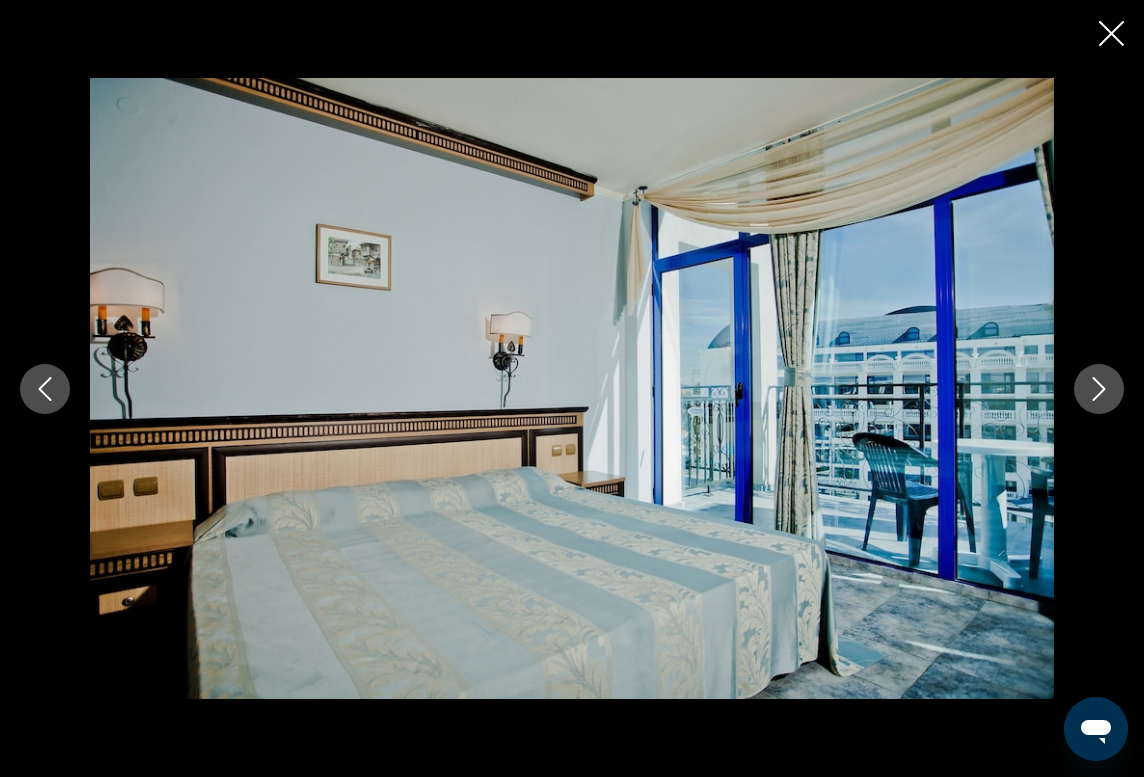 click 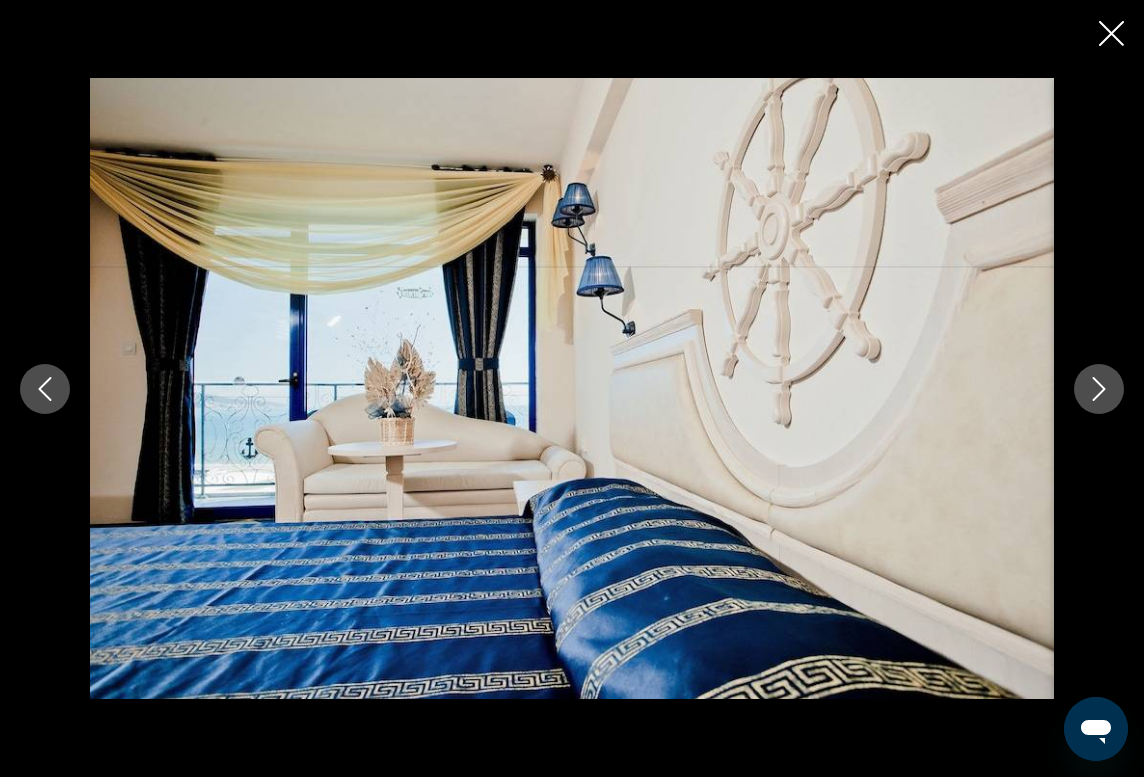 click 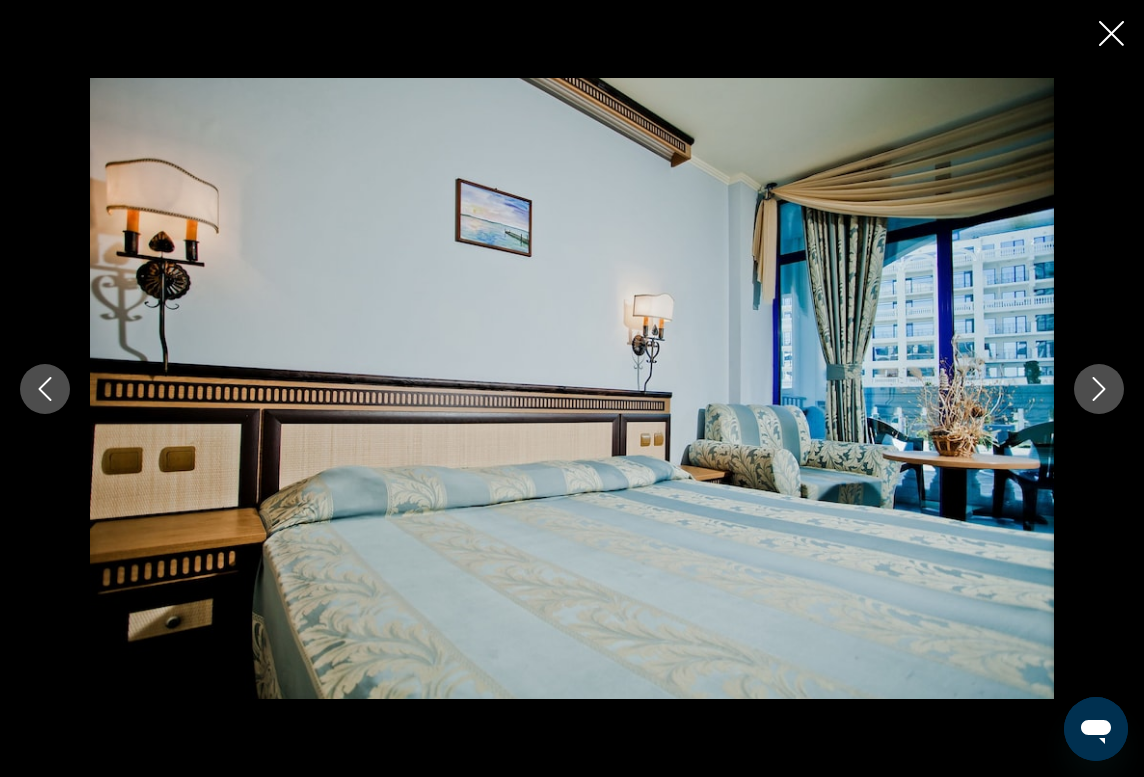 click 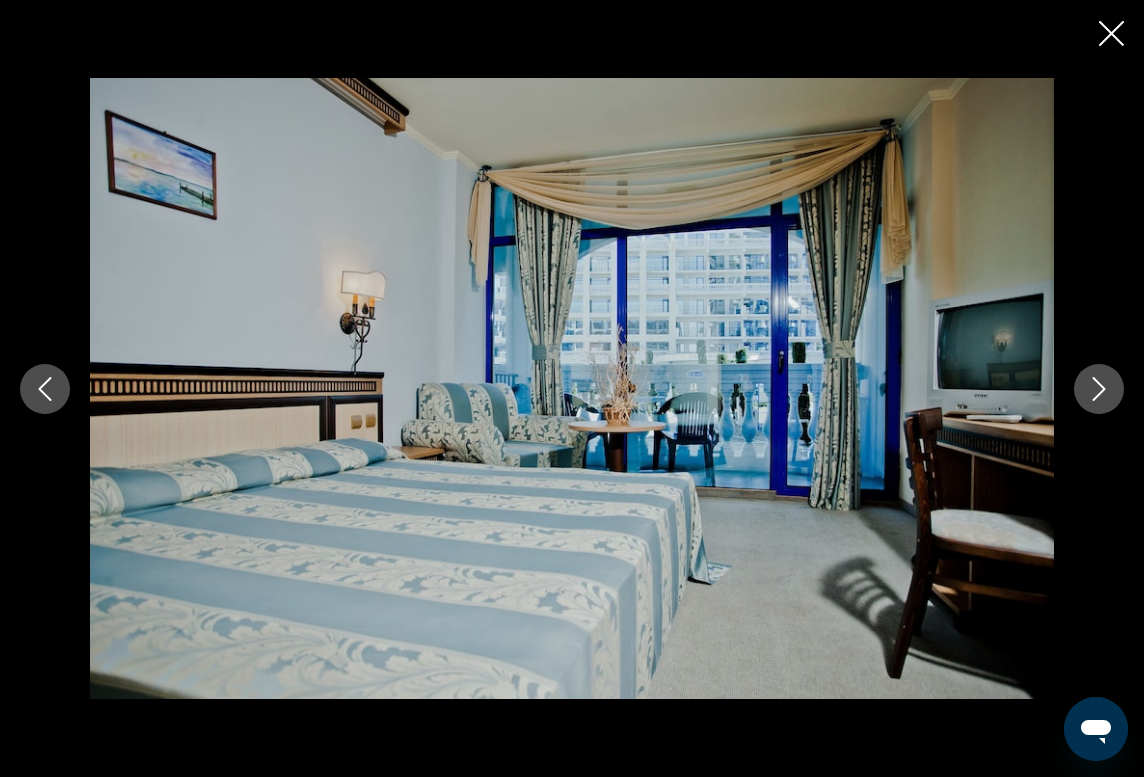 click 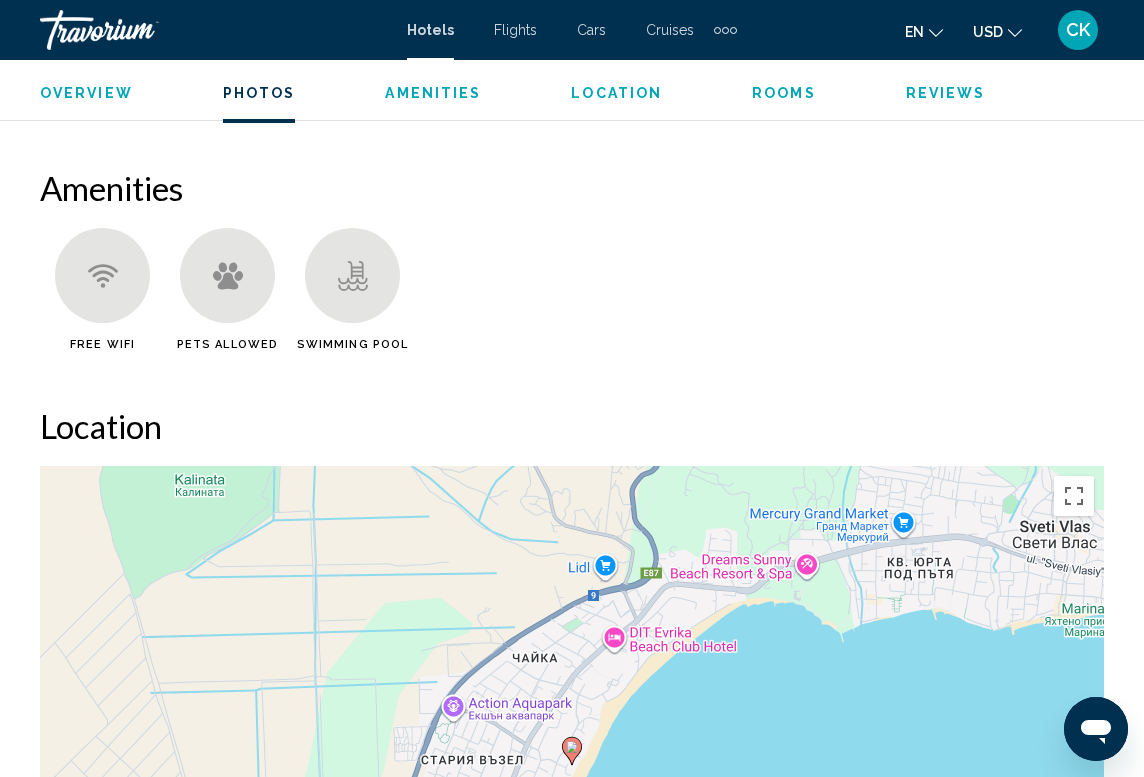 scroll, scrollTop: 1917, scrollLeft: 0, axis: vertical 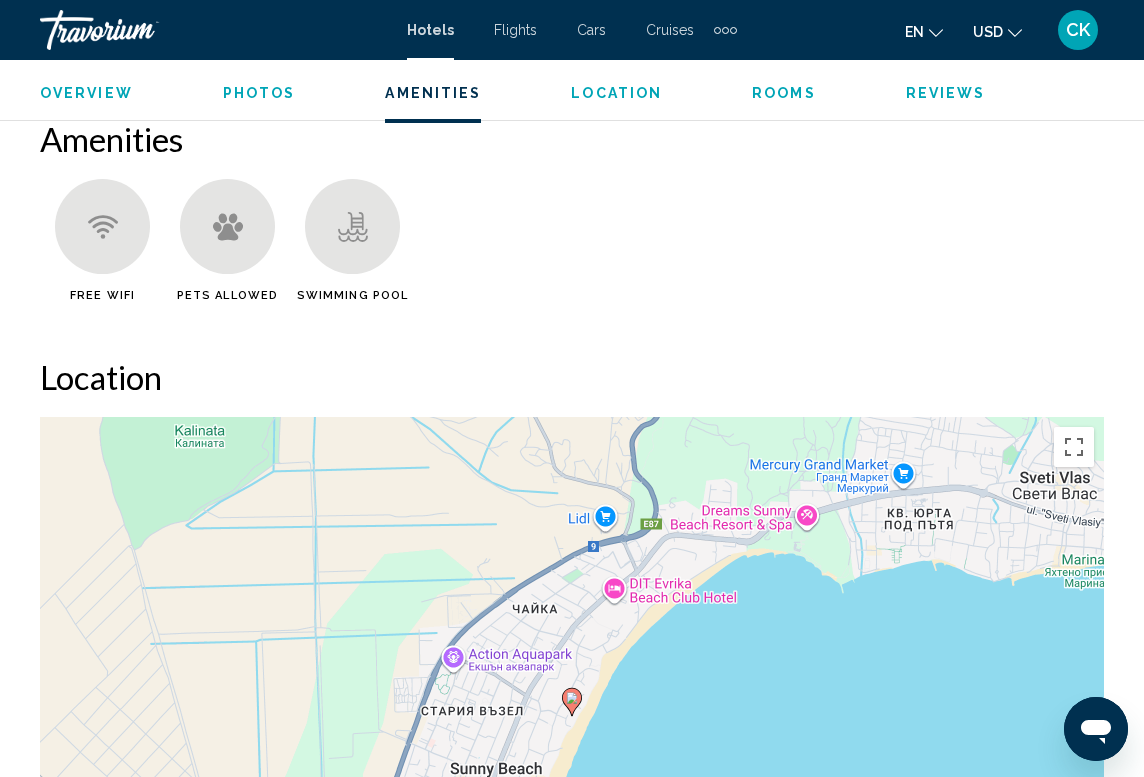 click at bounding box center (352, 226) 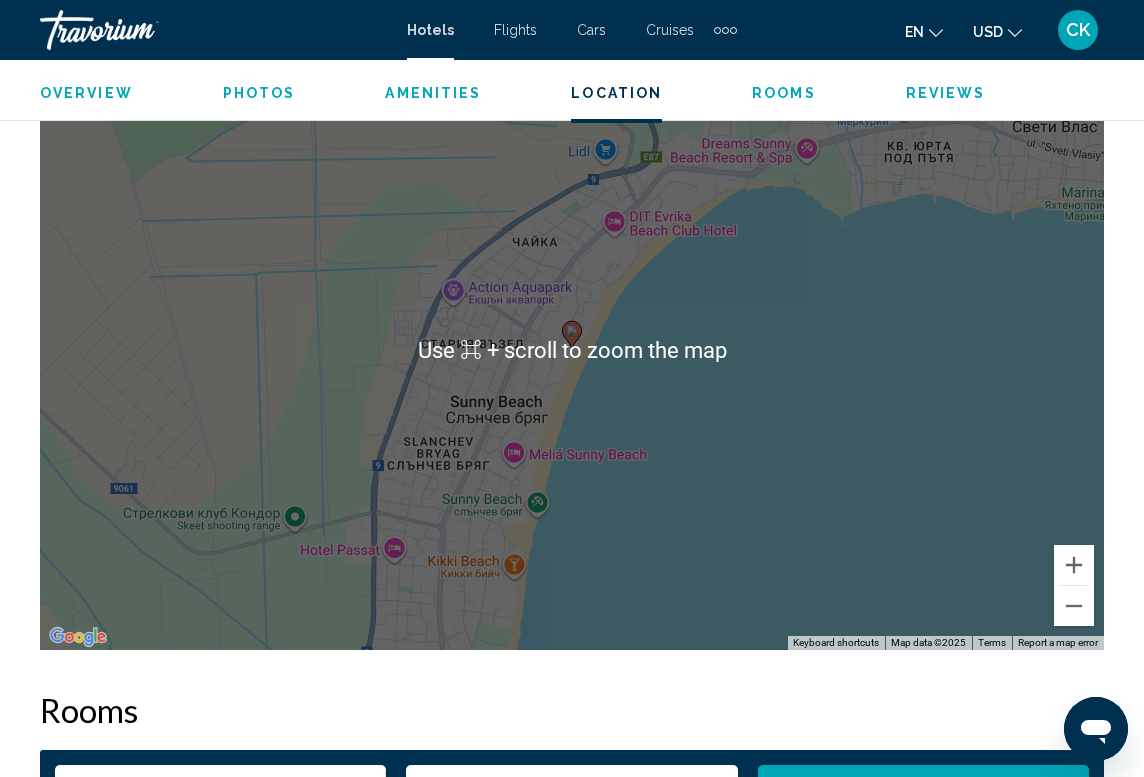 scroll, scrollTop: 2273, scrollLeft: 0, axis: vertical 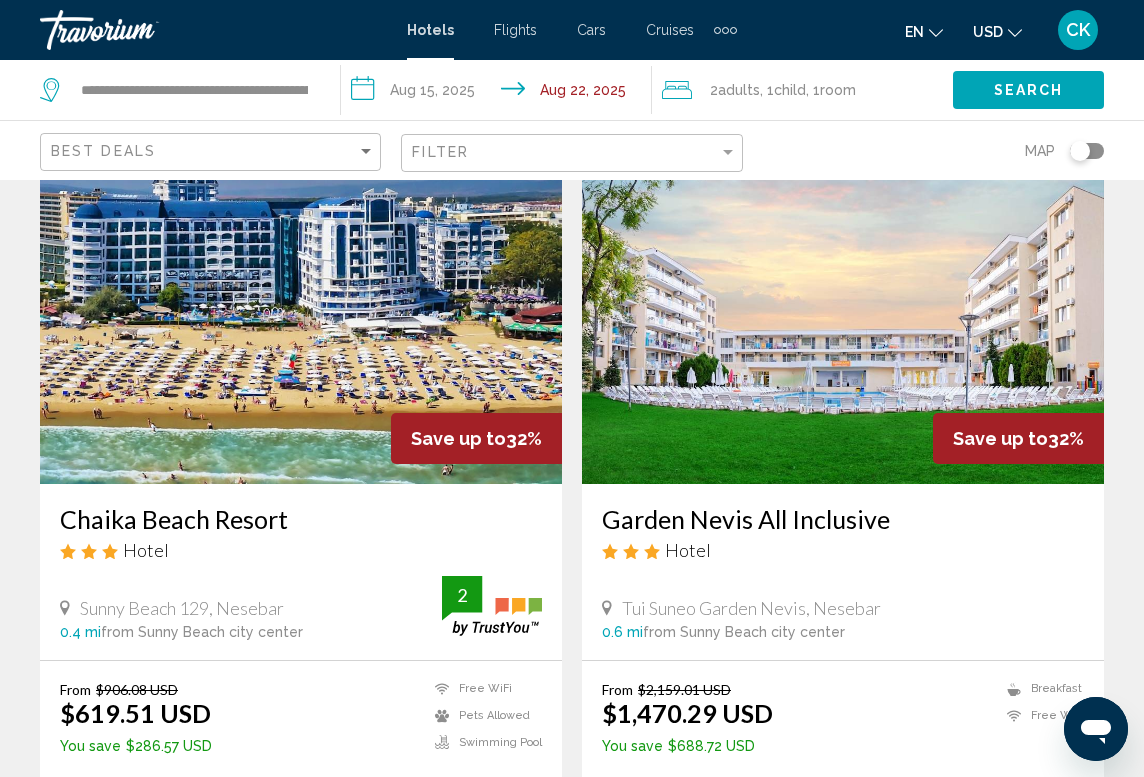 click at bounding box center [301, 324] 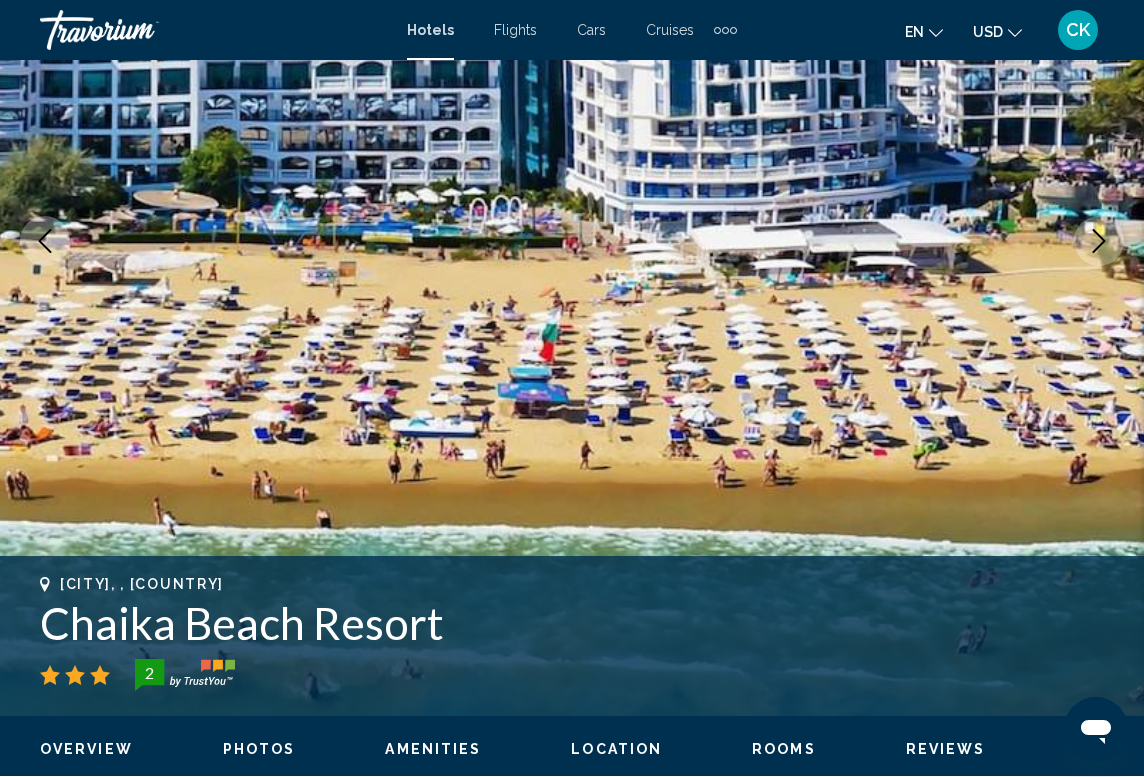 scroll, scrollTop: 292, scrollLeft: 0, axis: vertical 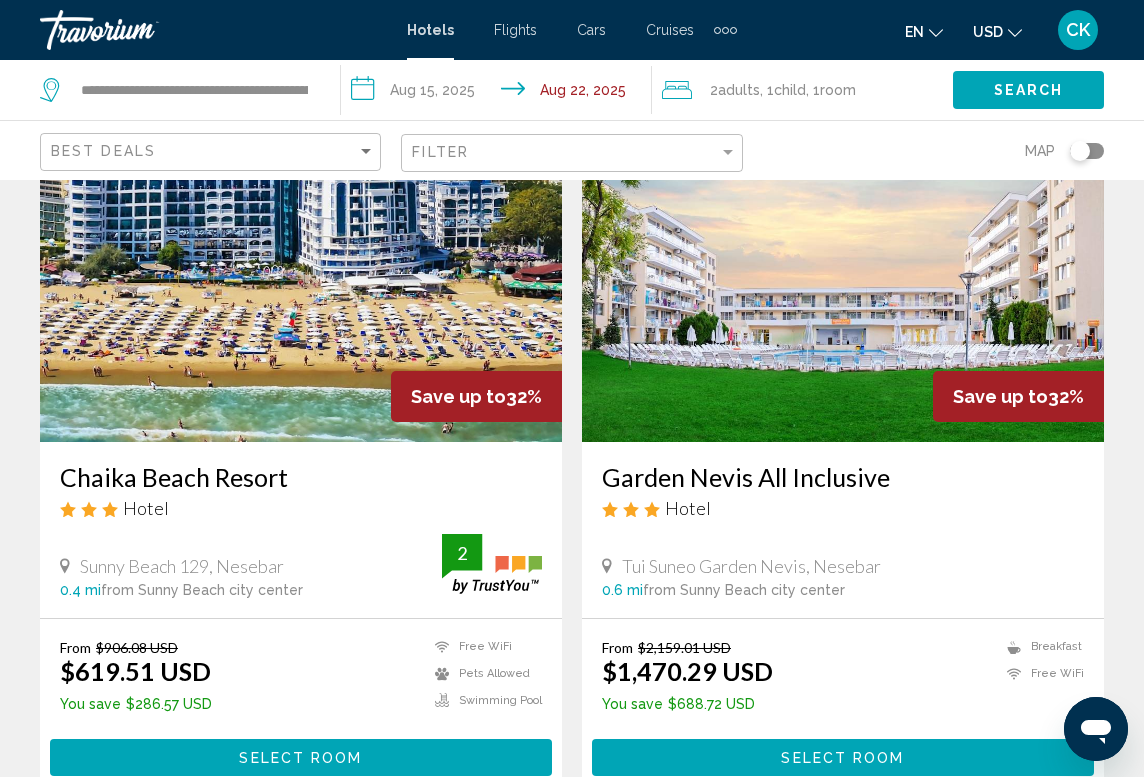 click at bounding box center (301, 282) 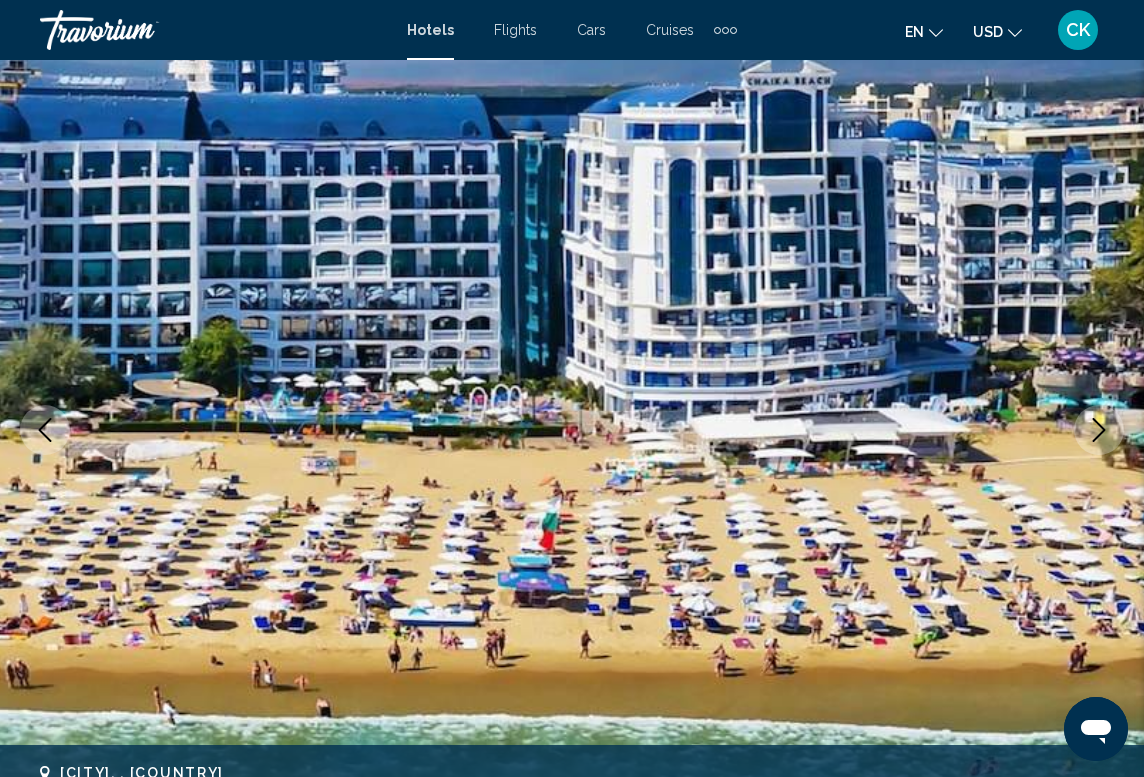 scroll, scrollTop: 112, scrollLeft: 0, axis: vertical 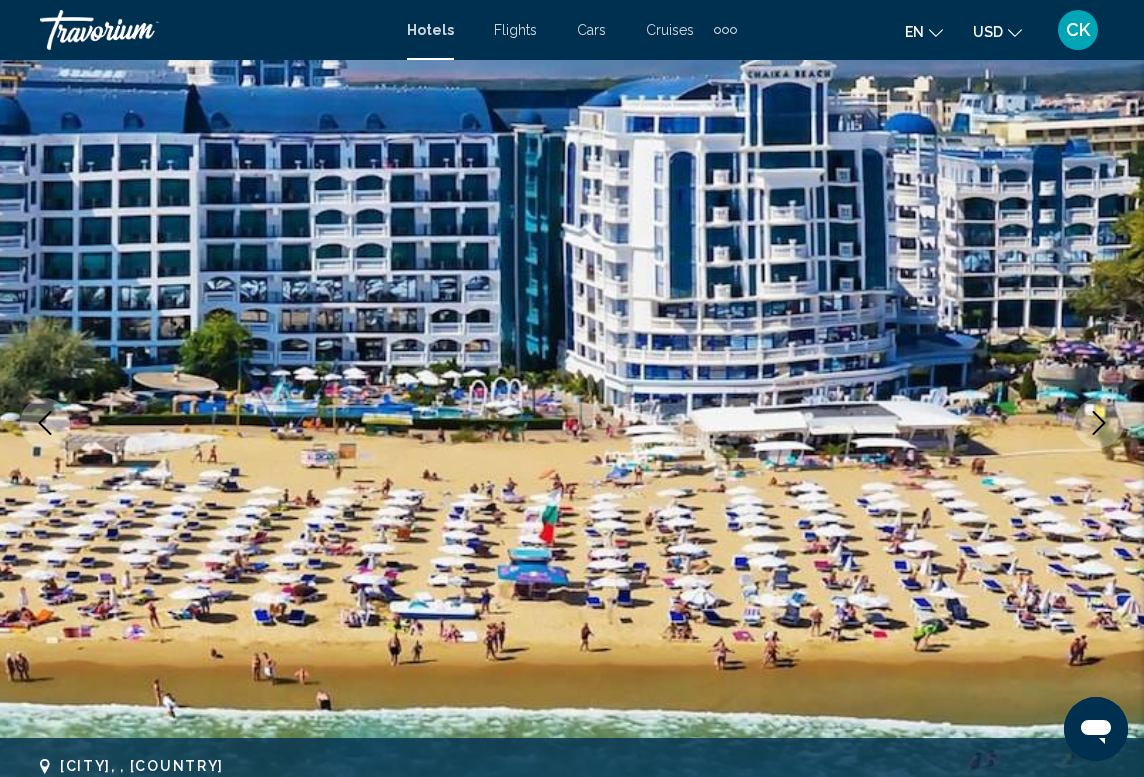 click at bounding box center (572, 423) 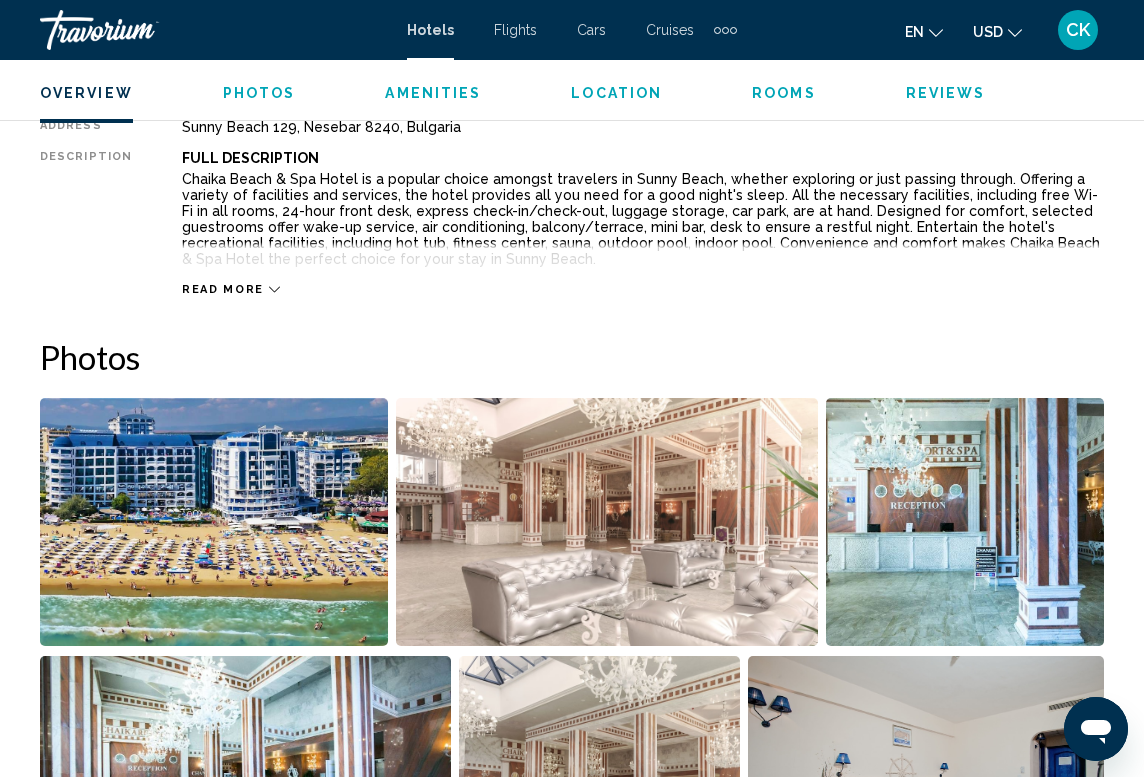 scroll, scrollTop: 1087, scrollLeft: 0, axis: vertical 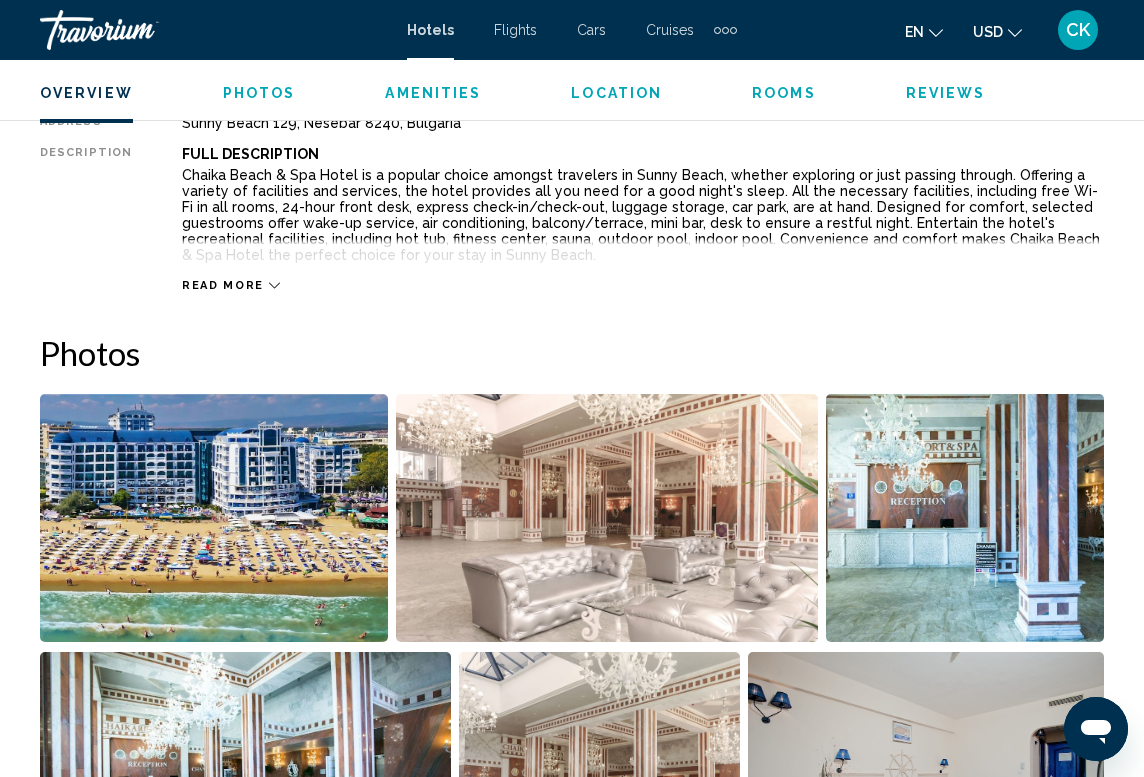 click at bounding box center [214, 518] 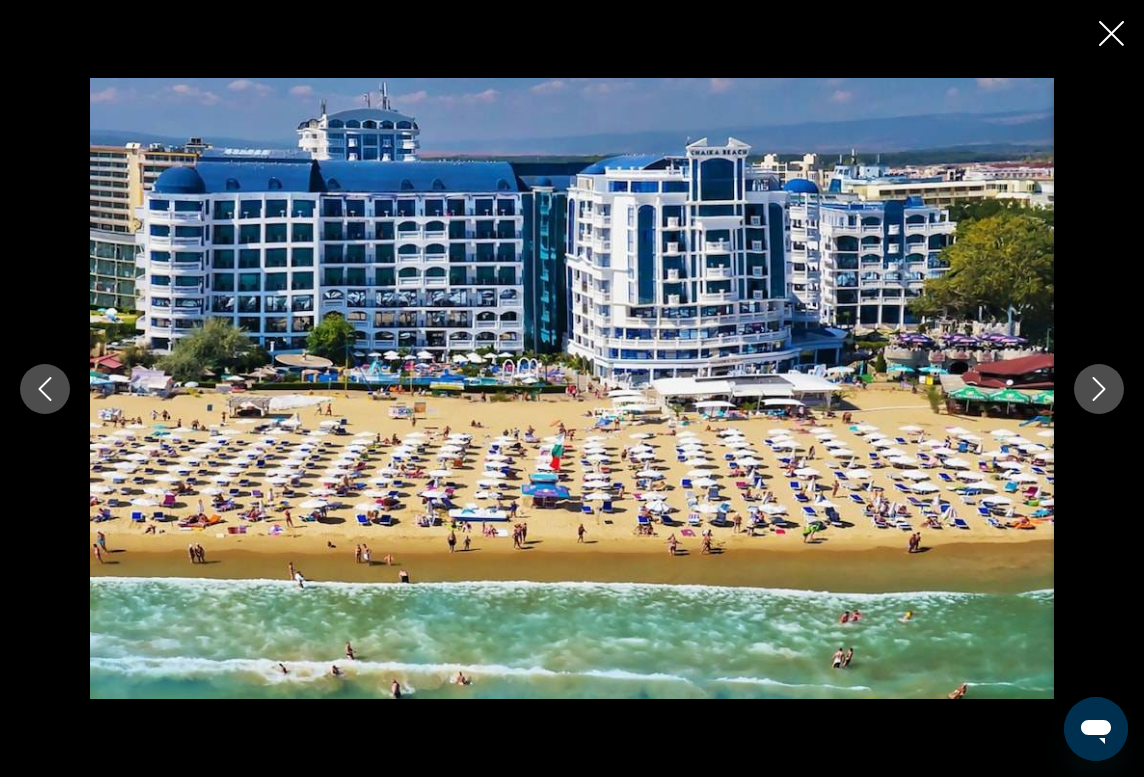 click at bounding box center (572, 389) 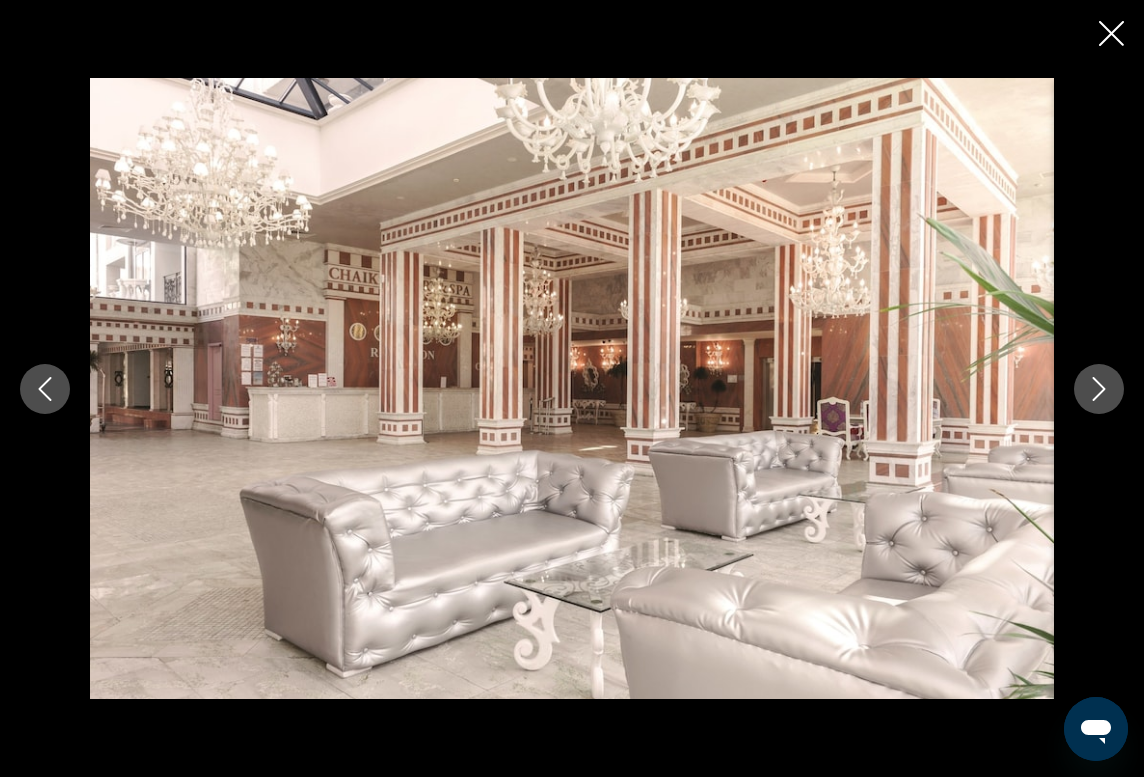 click 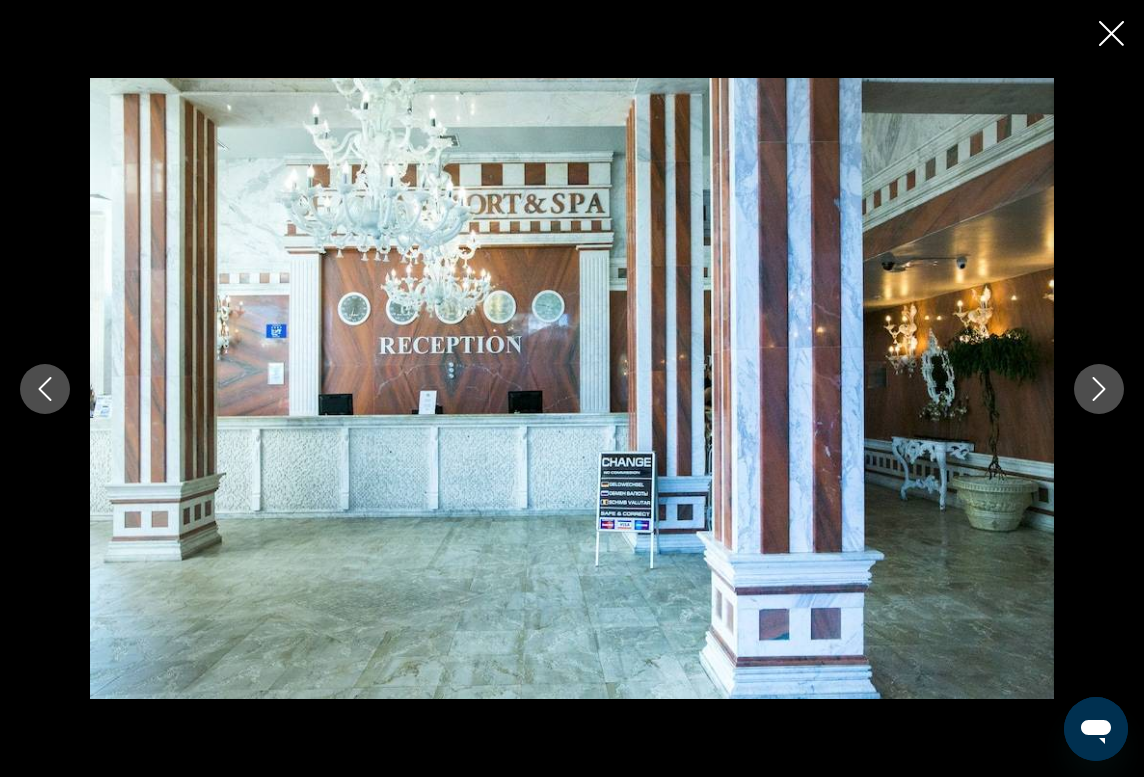 click 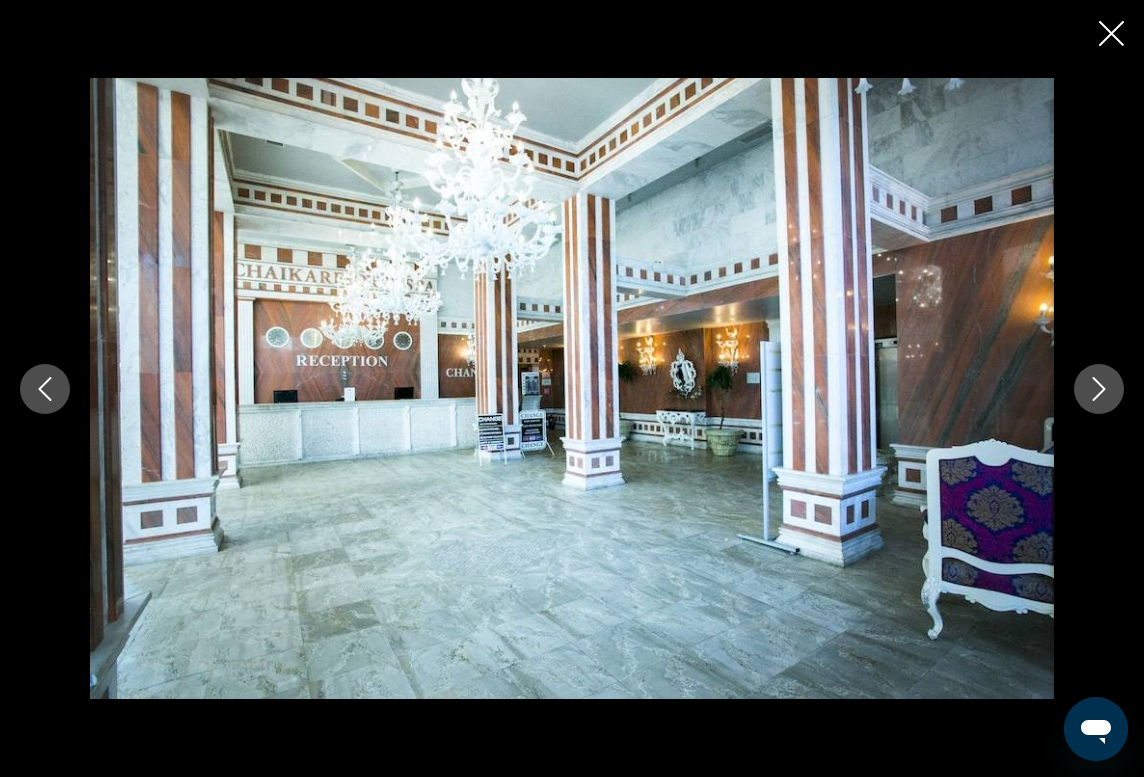 click 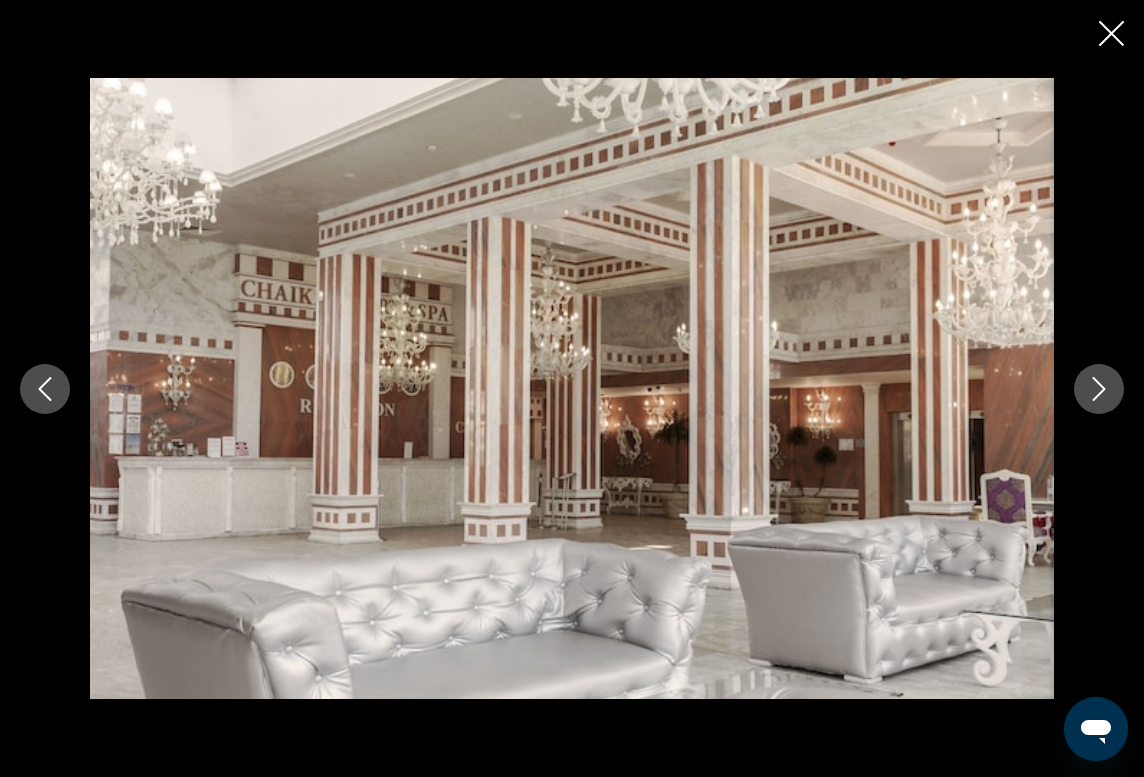 click 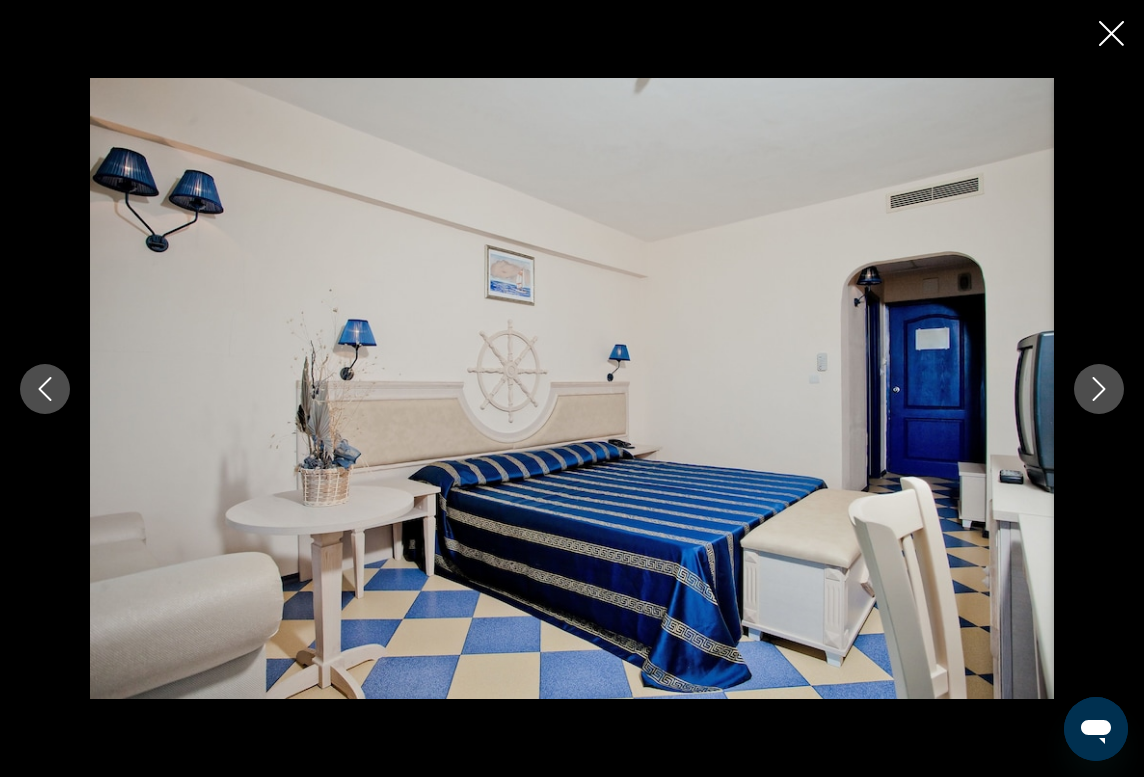 click 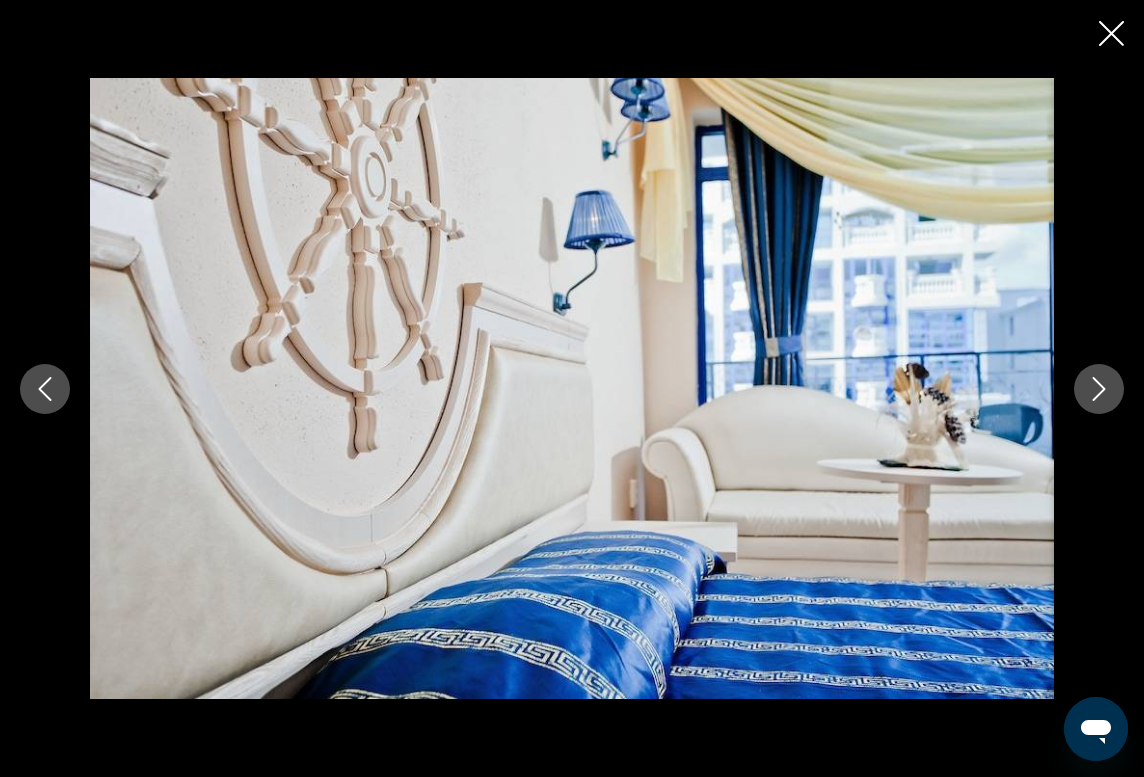 click 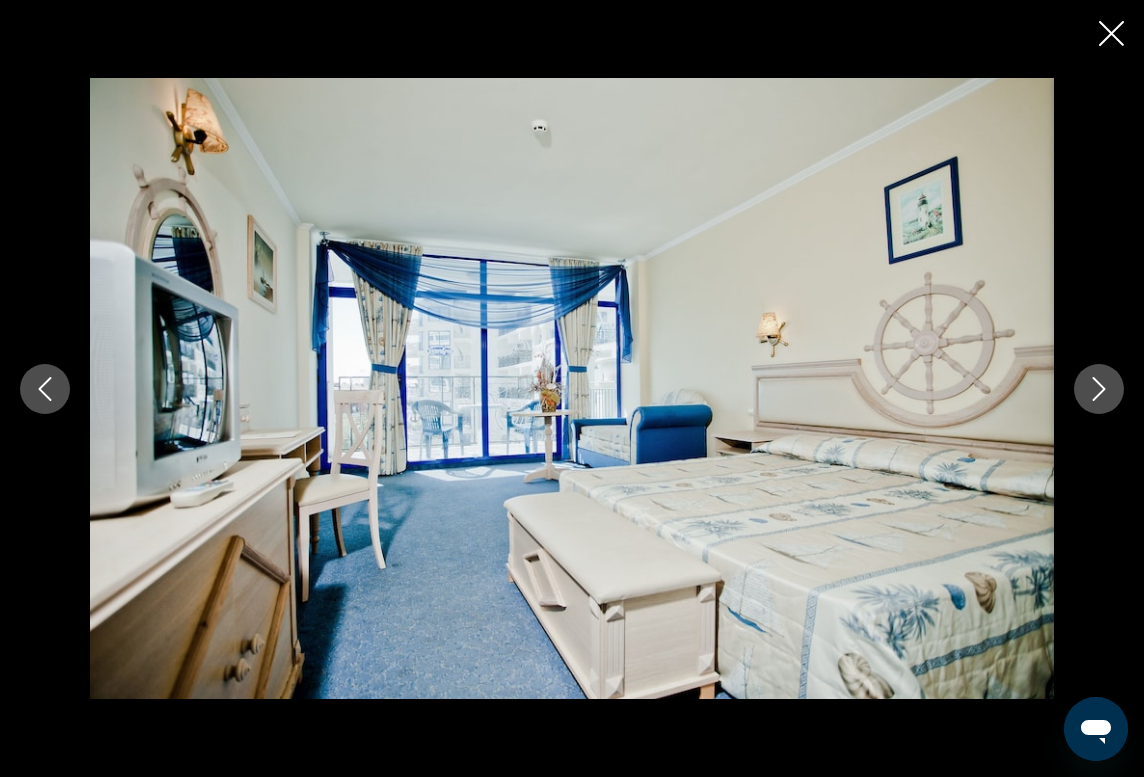 click 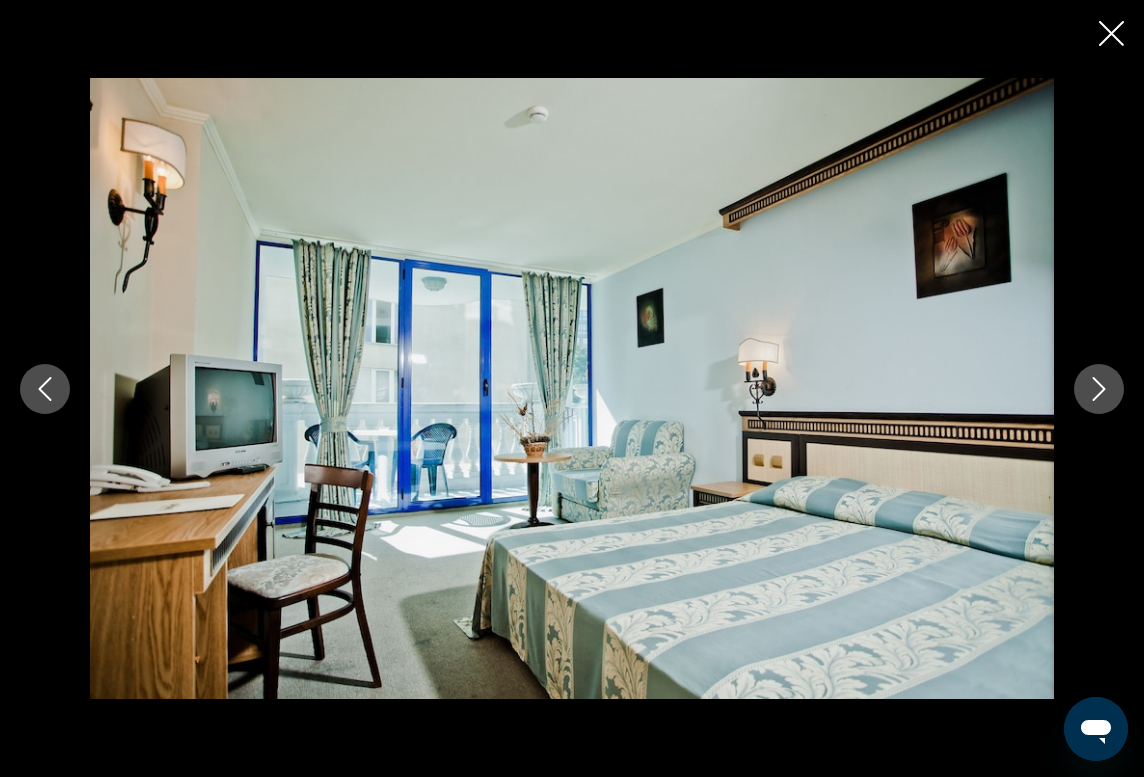 click 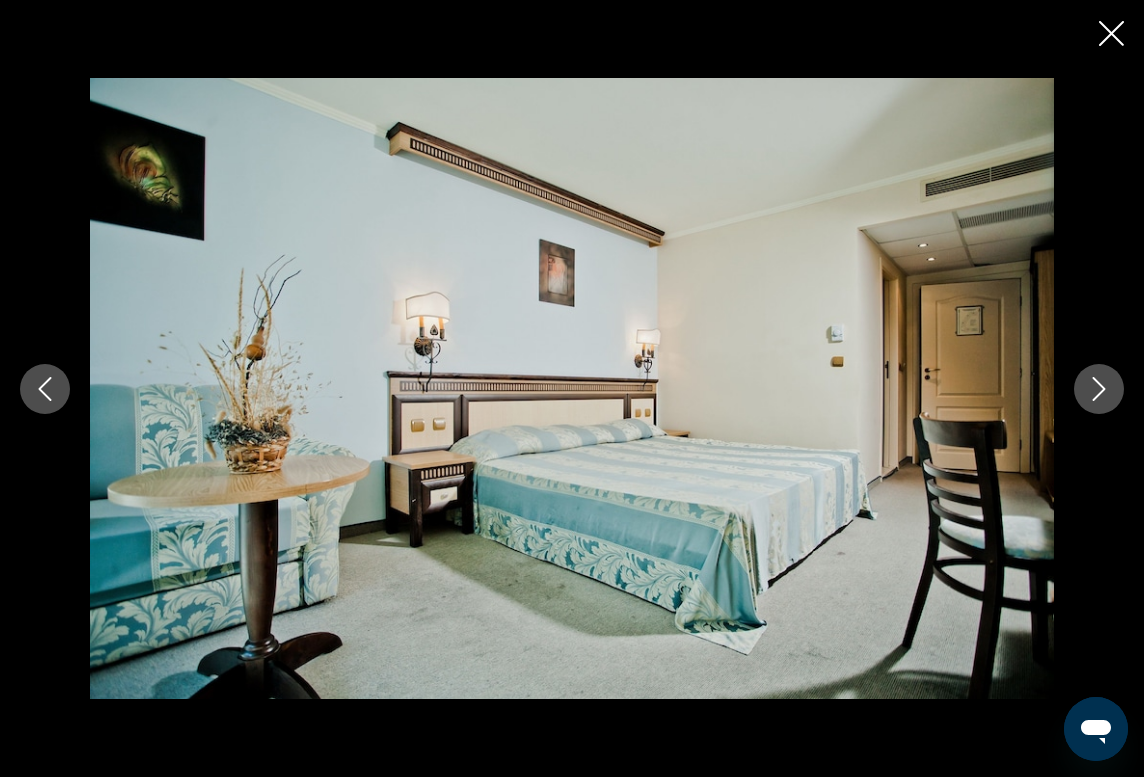 click 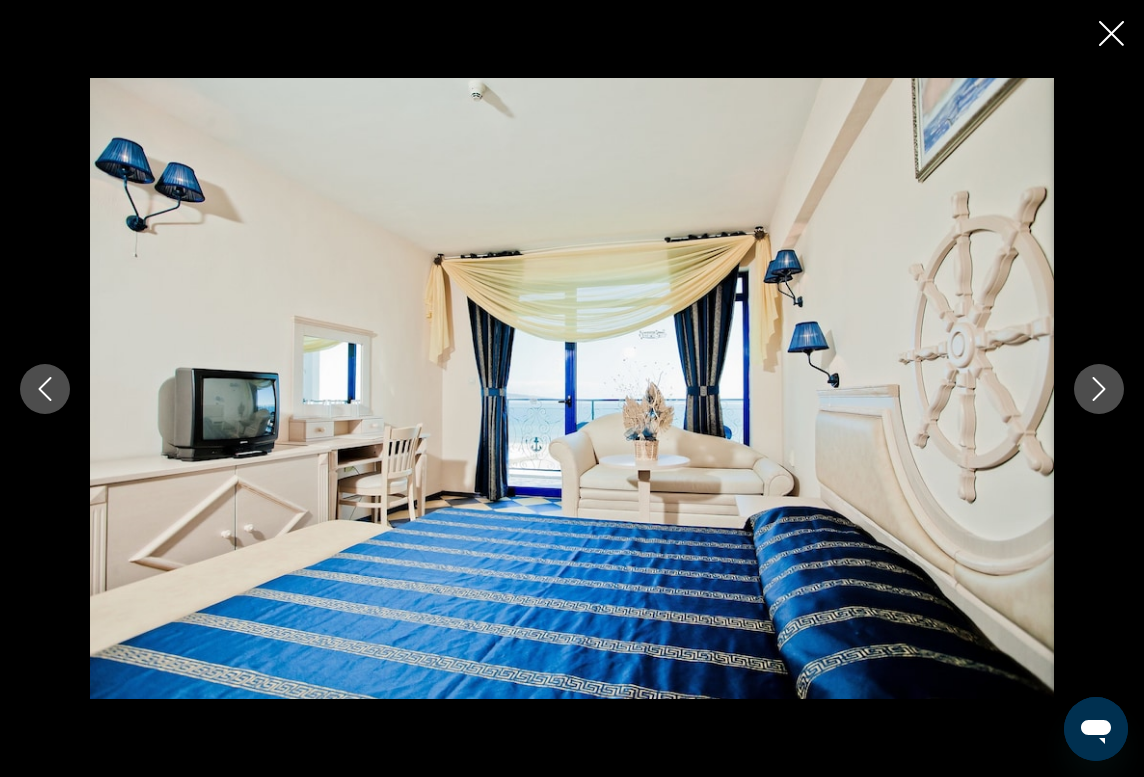 click 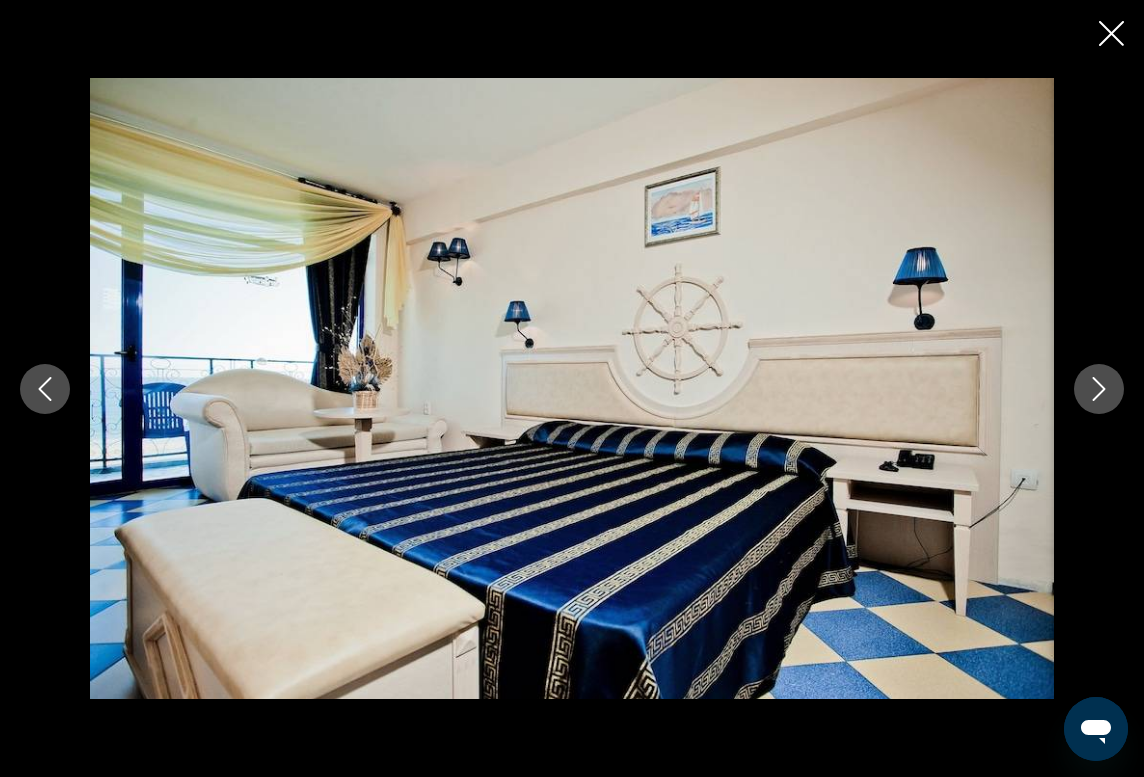 click 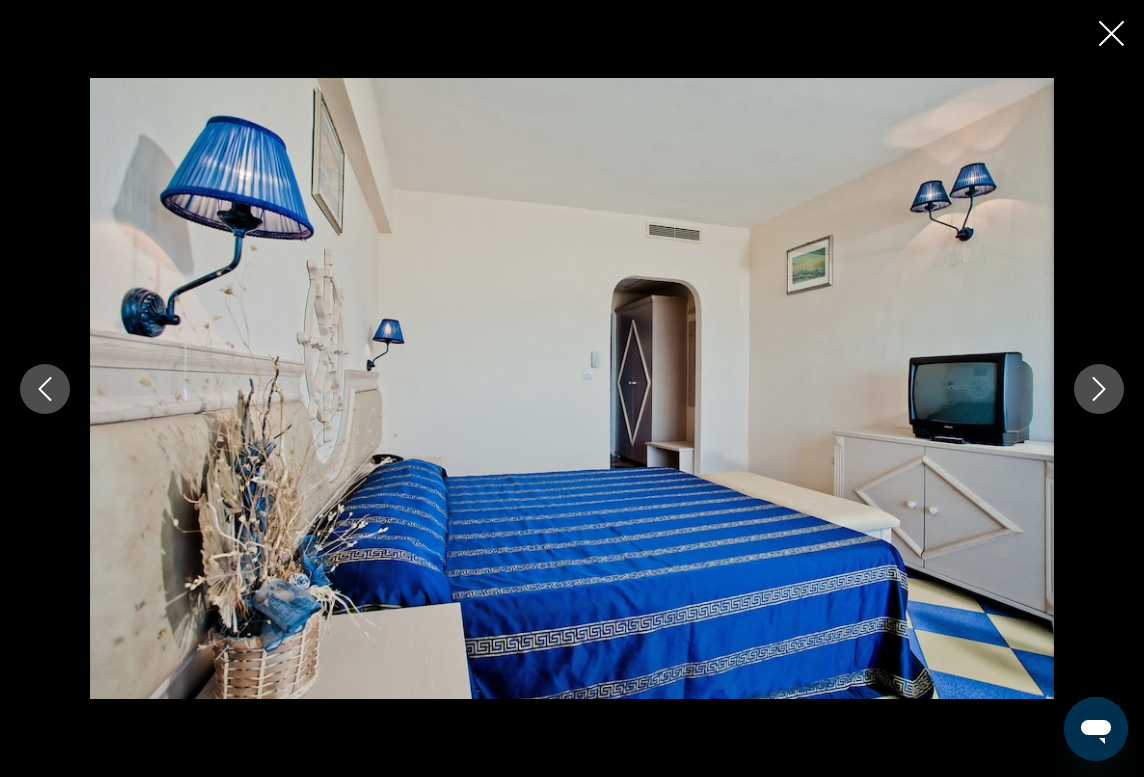 click 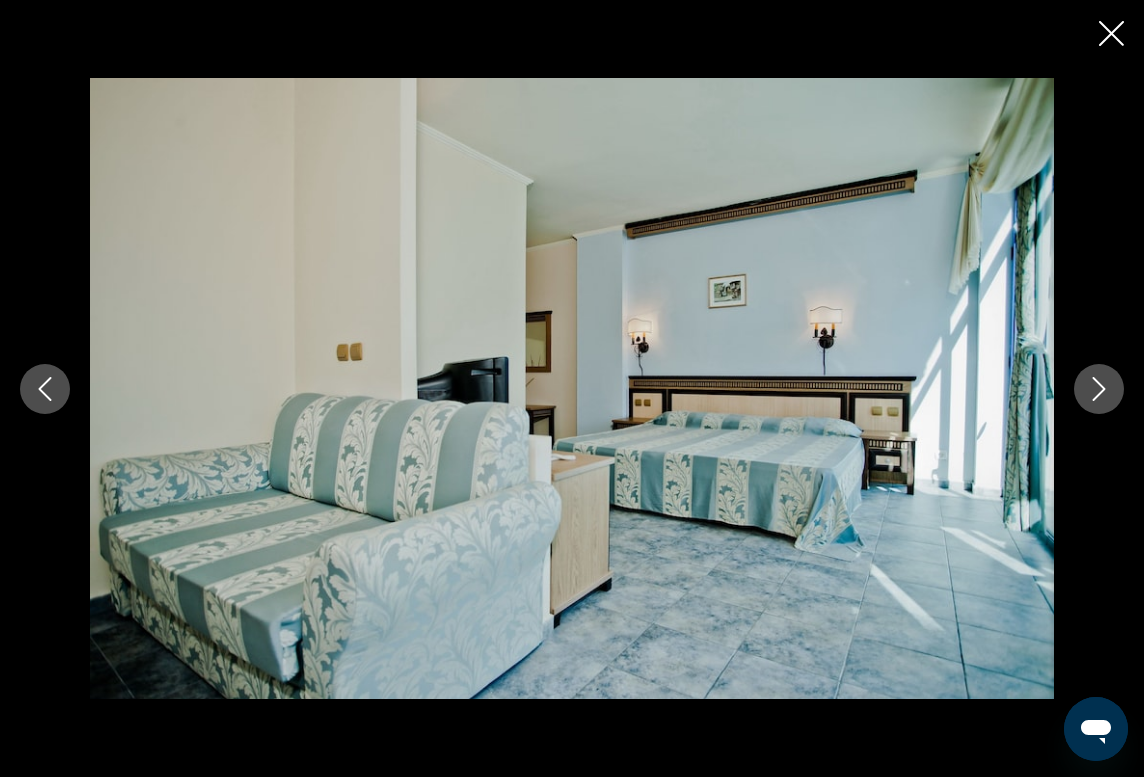click at bounding box center [1111, 35] 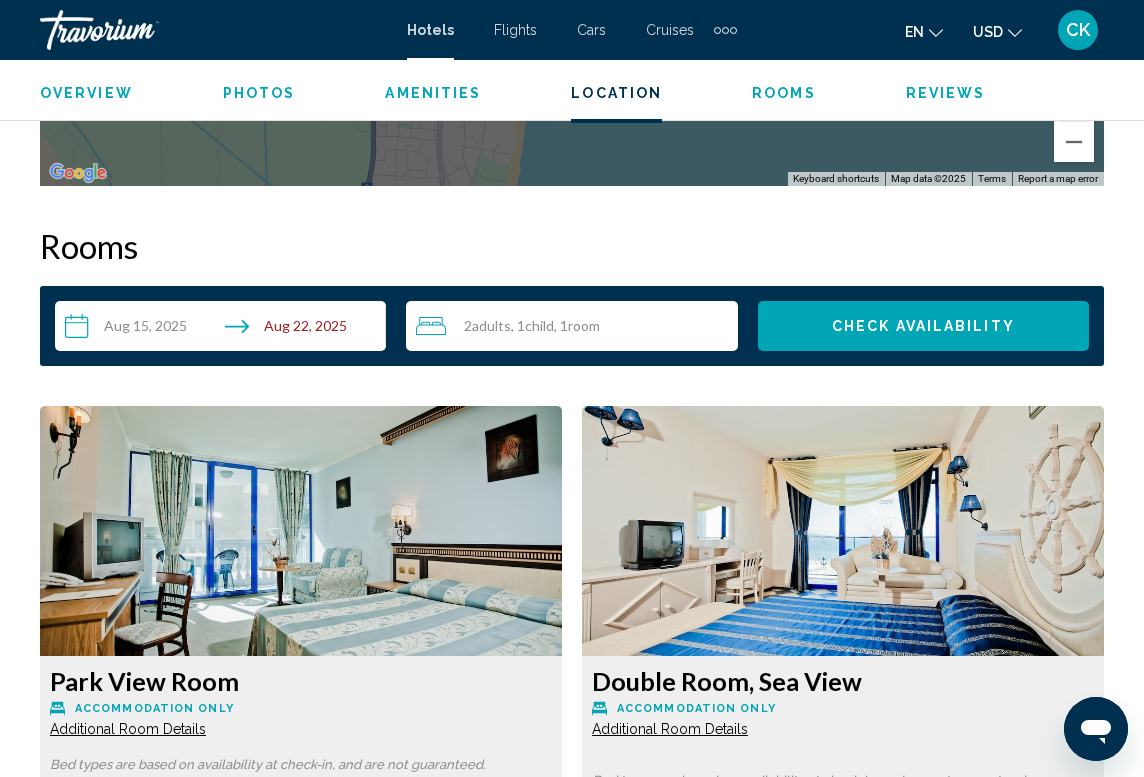 scroll, scrollTop: 2755, scrollLeft: 0, axis: vertical 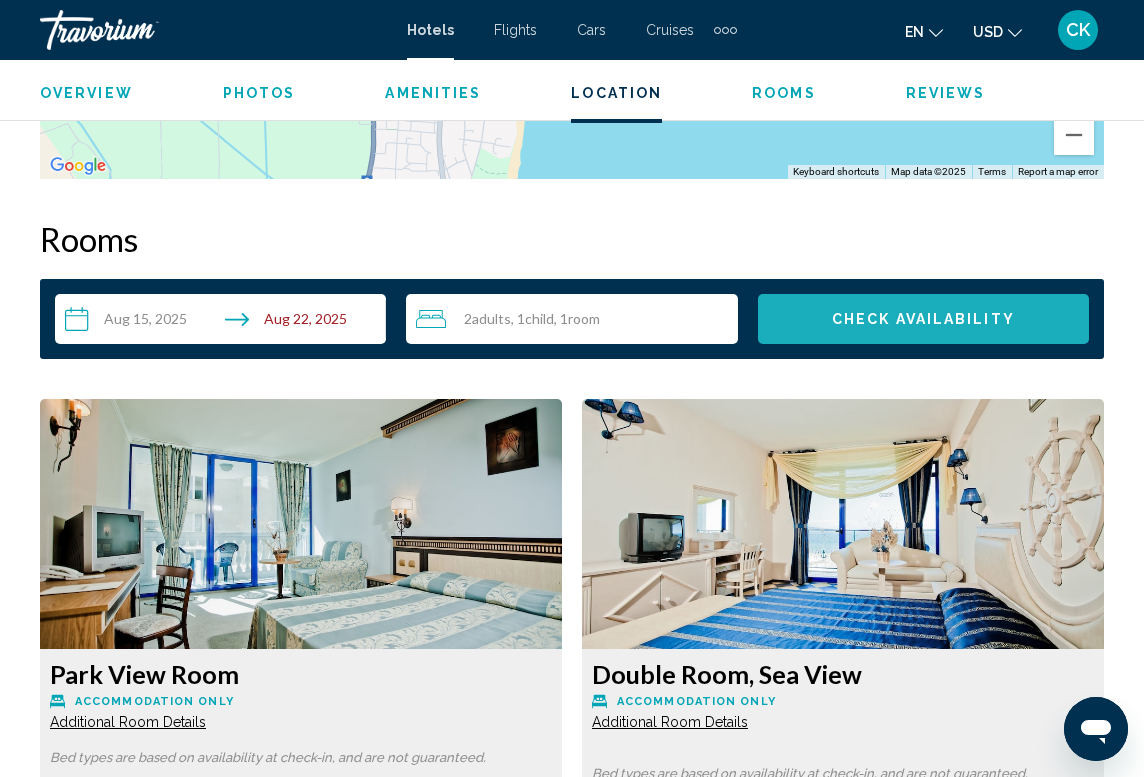 click on "Check Availability" at bounding box center (923, 318) 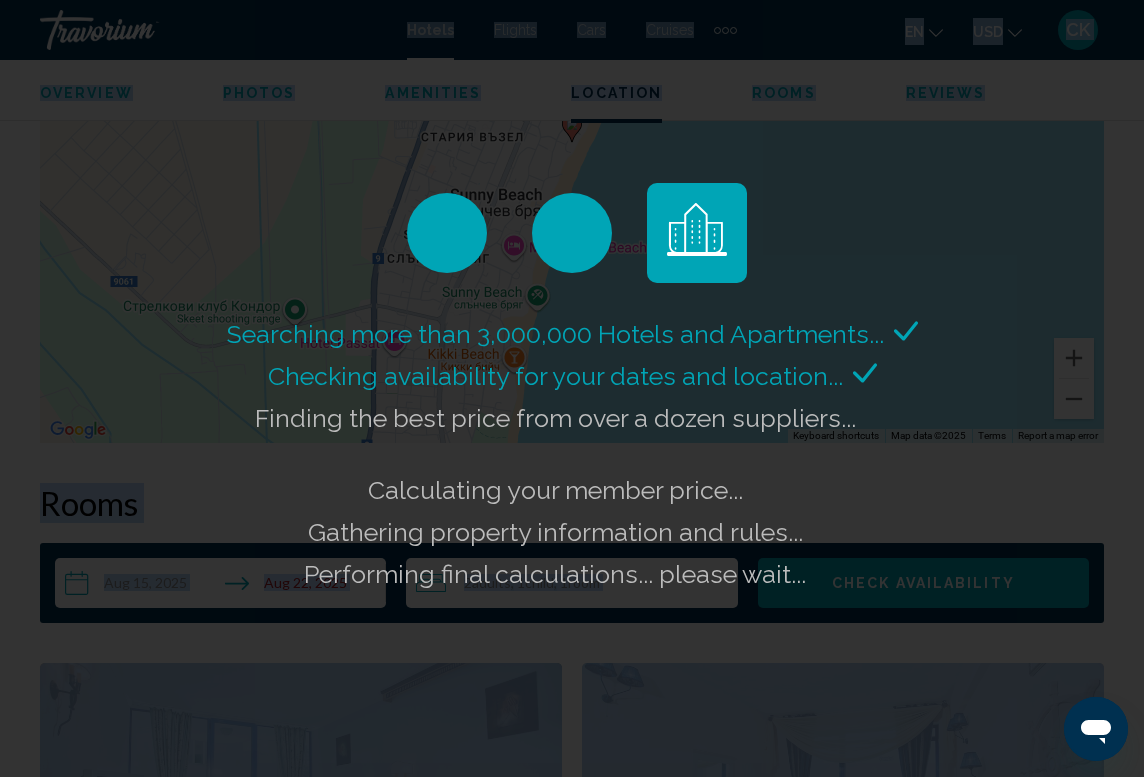 drag, startPoint x: 202, startPoint y: 91, endPoint x: 20, endPoint y: -58, distance: 235.21268 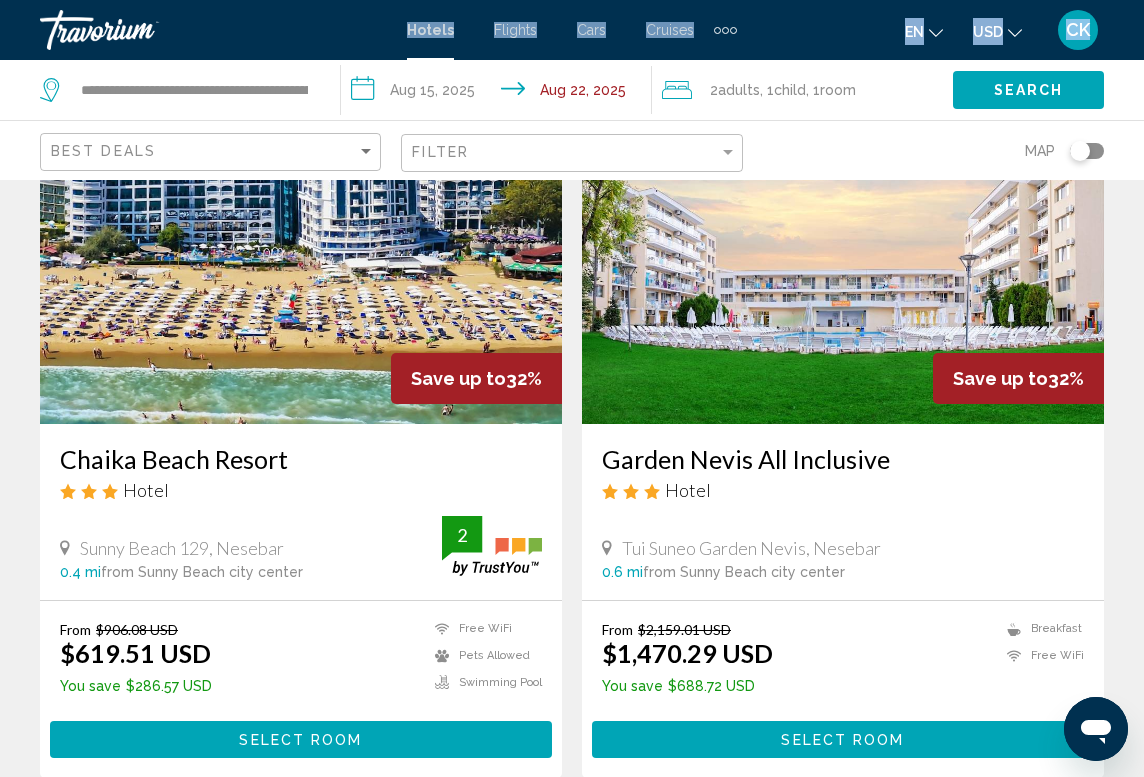 scroll, scrollTop: 3019, scrollLeft: 0, axis: vertical 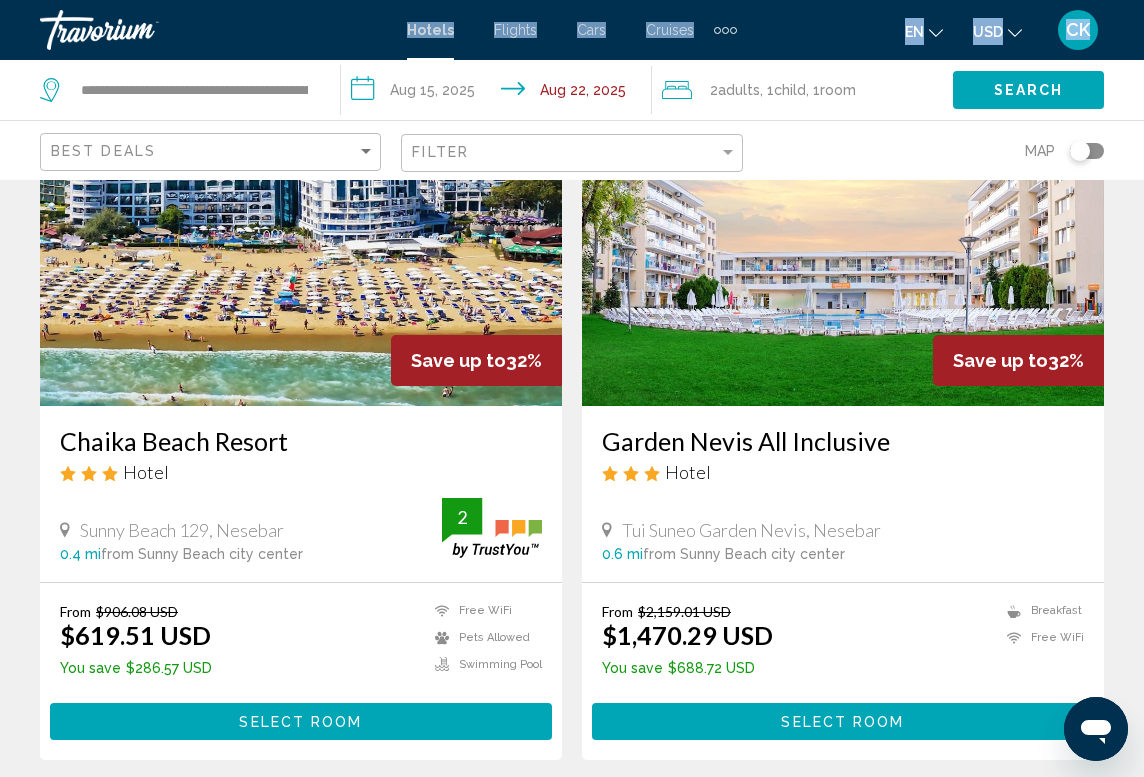 click at bounding box center (301, 246) 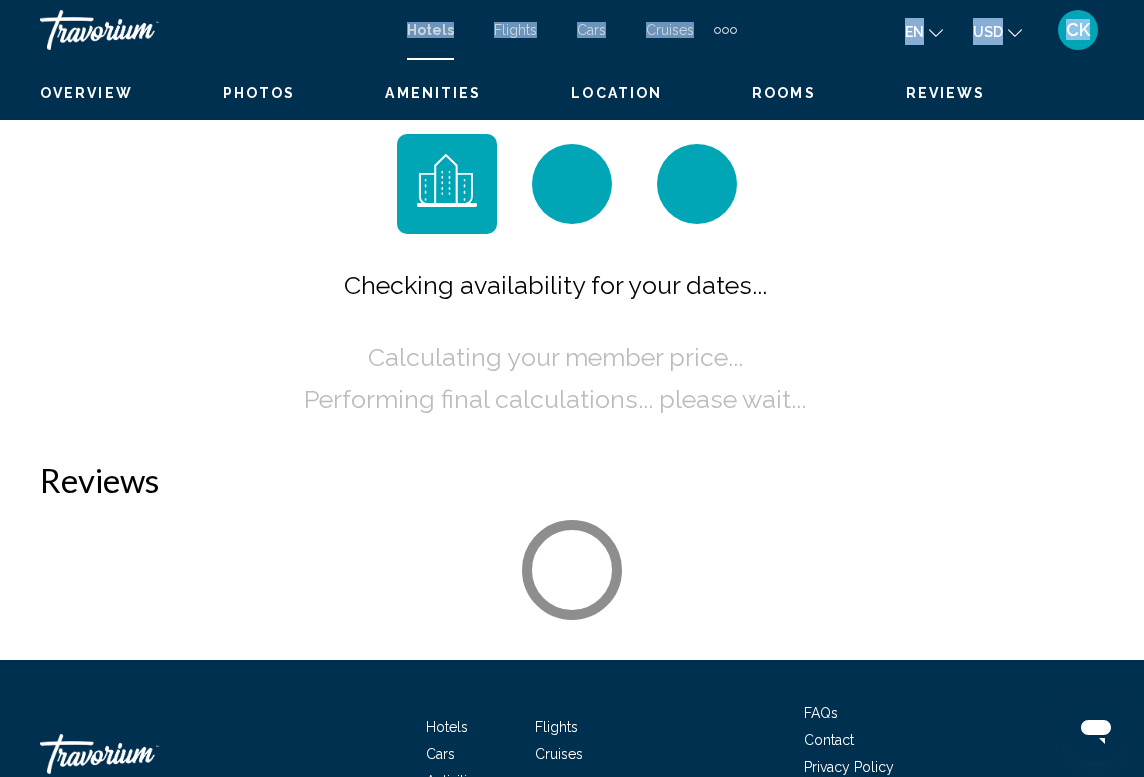 scroll, scrollTop: 0, scrollLeft: 0, axis: both 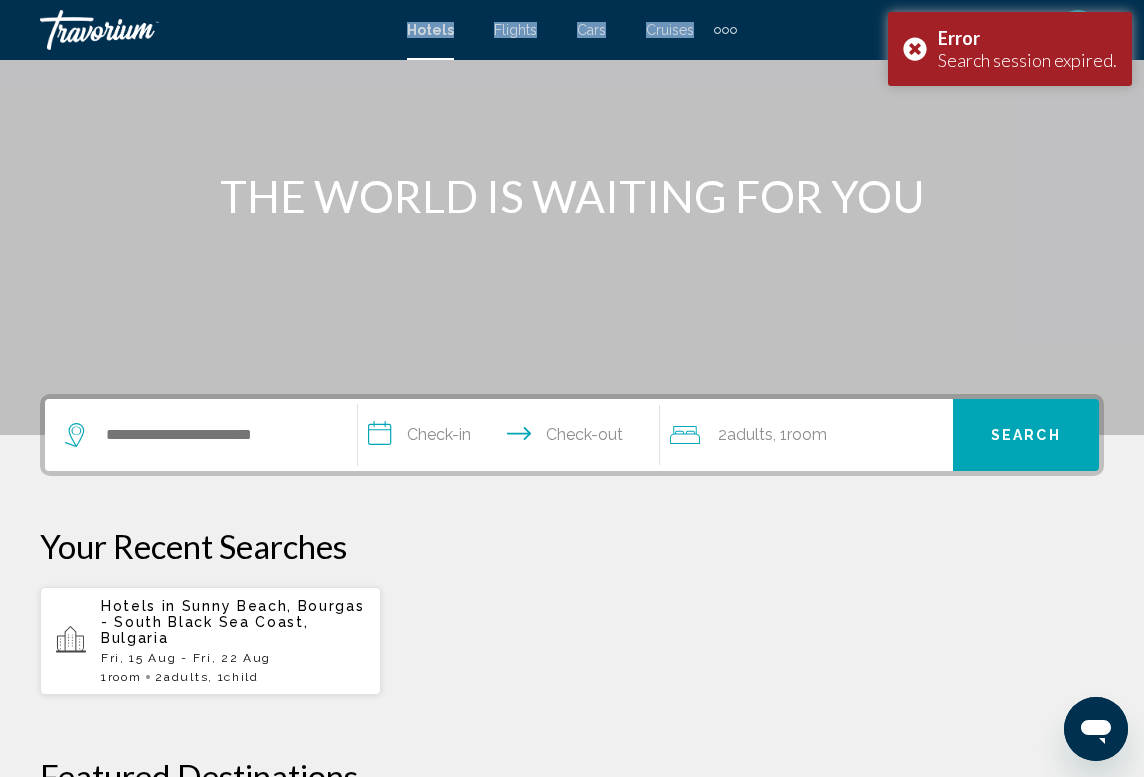 click on "Sunny Beach, Bourgas - South Black Sea Coast, Bulgaria" at bounding box center (232, 622) 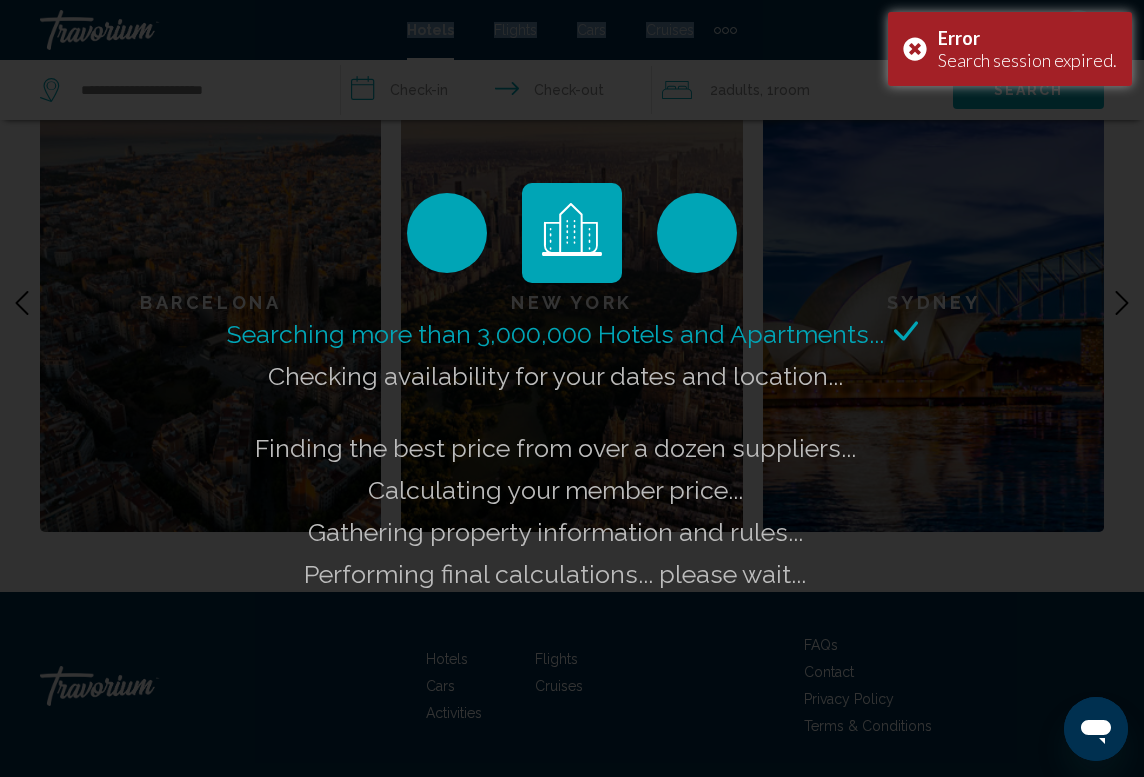 scroll, scrollTop: 920, scrollLeft: 0, axis: vertical 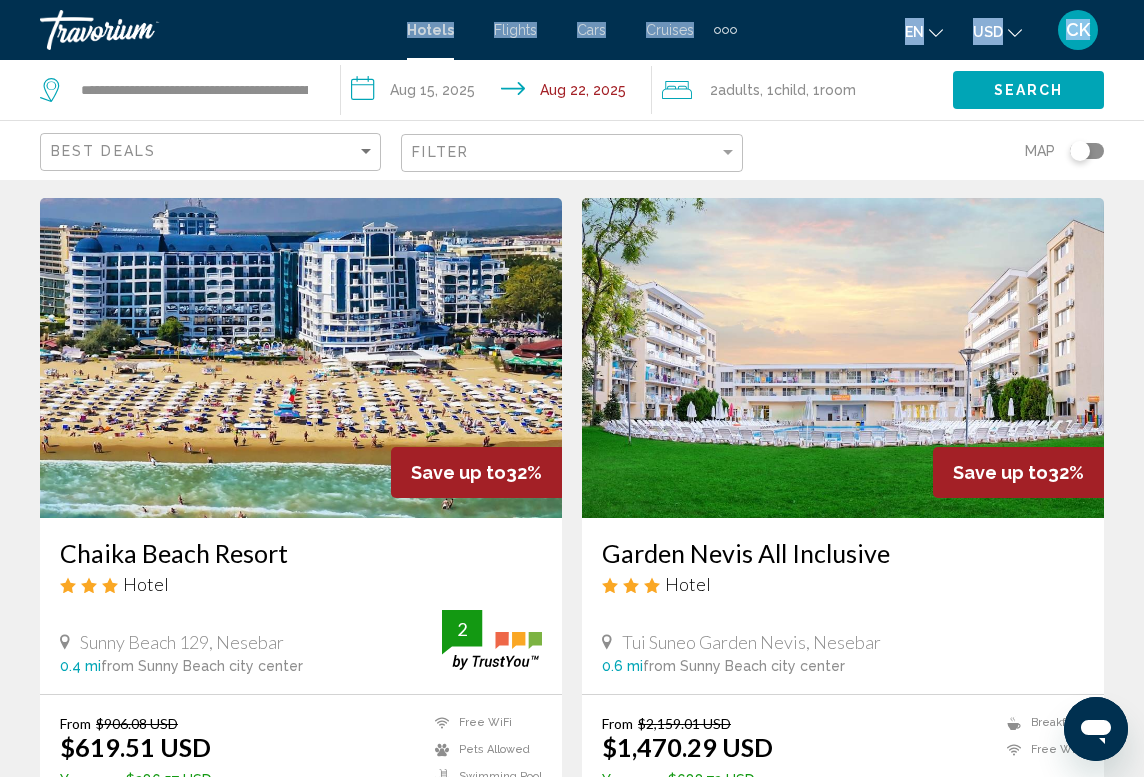 click at bounding box center [301, 358] 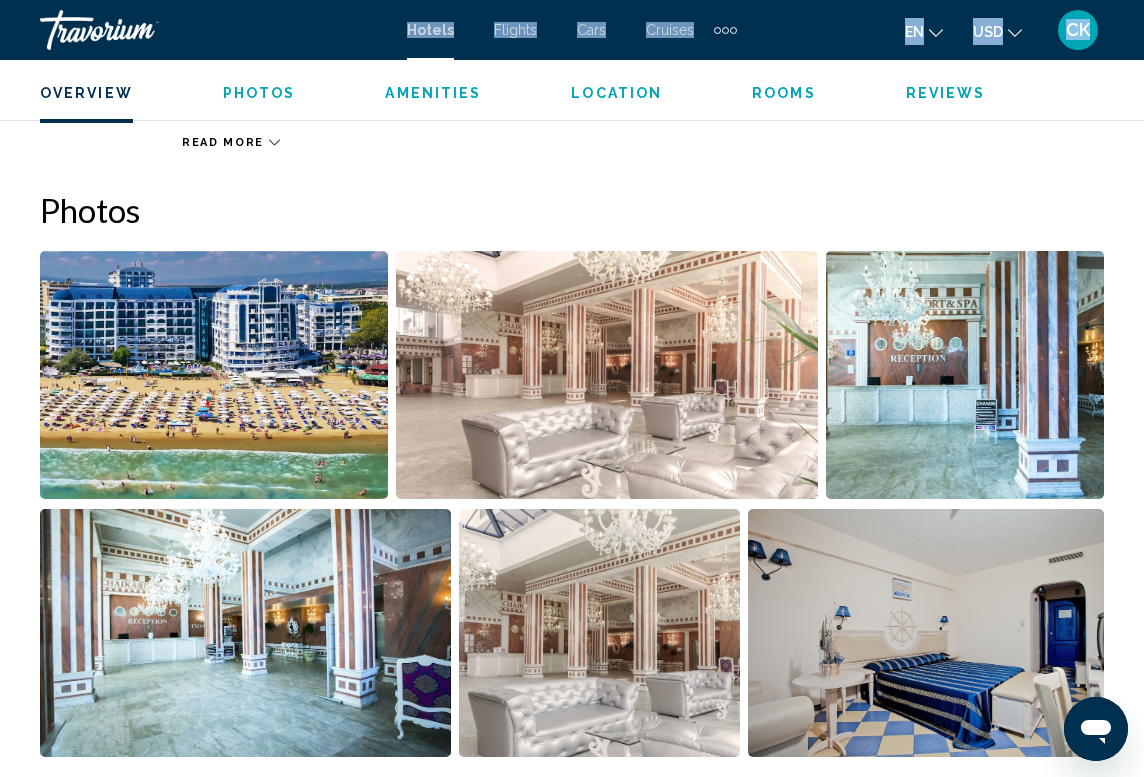 scroll, scrollTop: 1233, scrollLeft: 0, axis: vertical 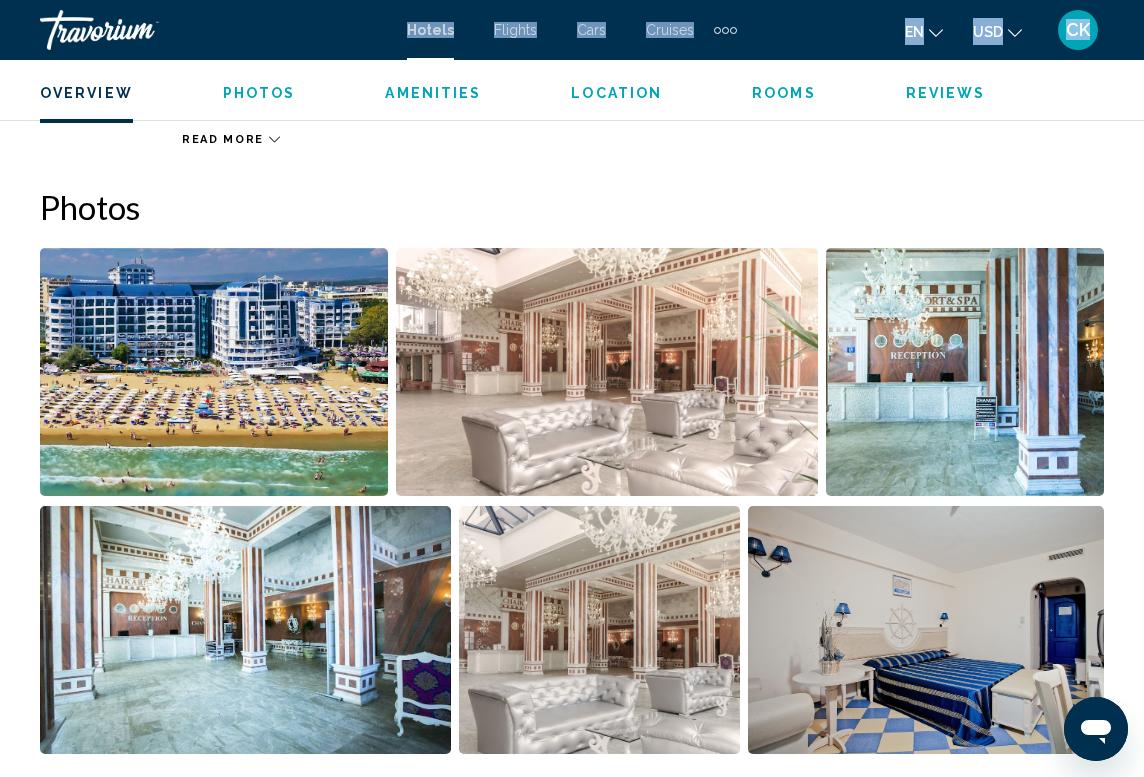 click at bounding box center (214, 372) 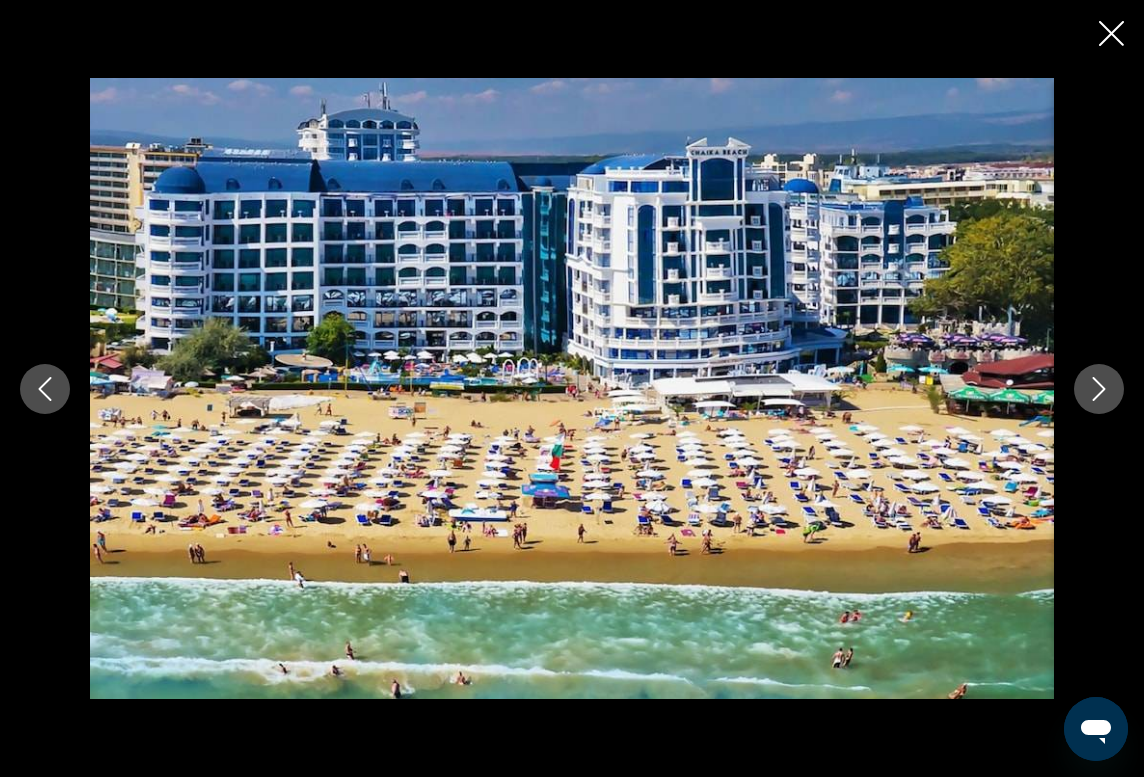 click 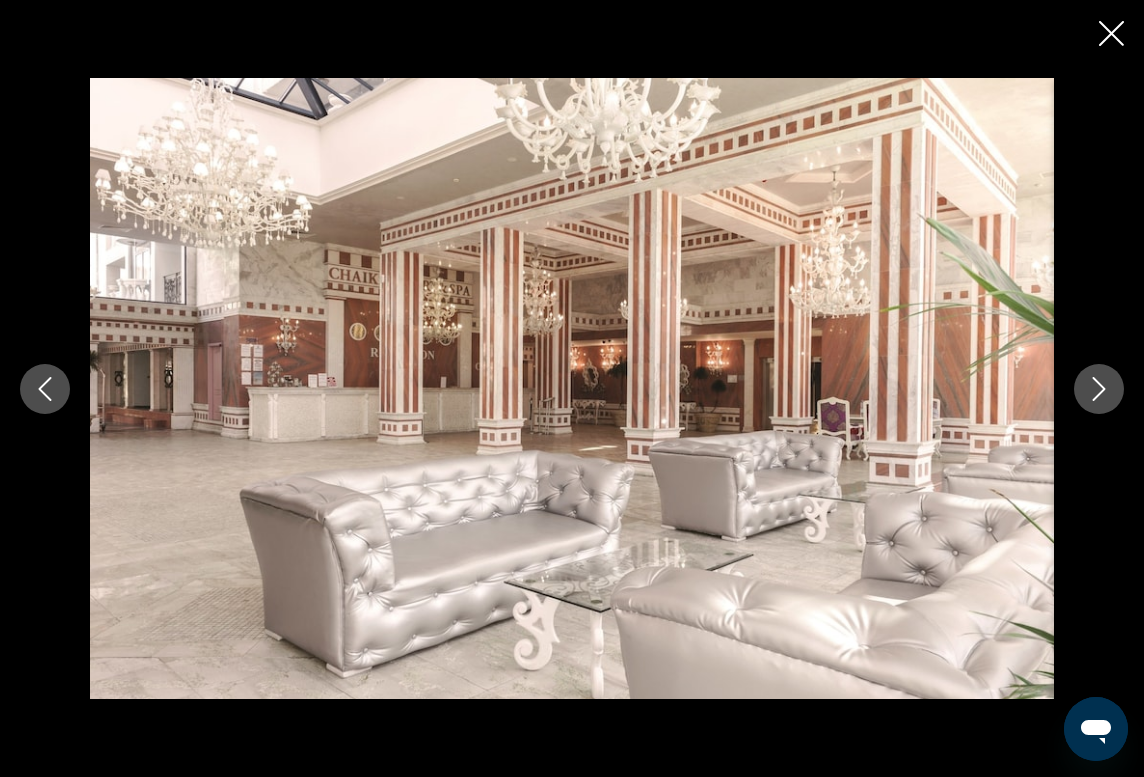 click 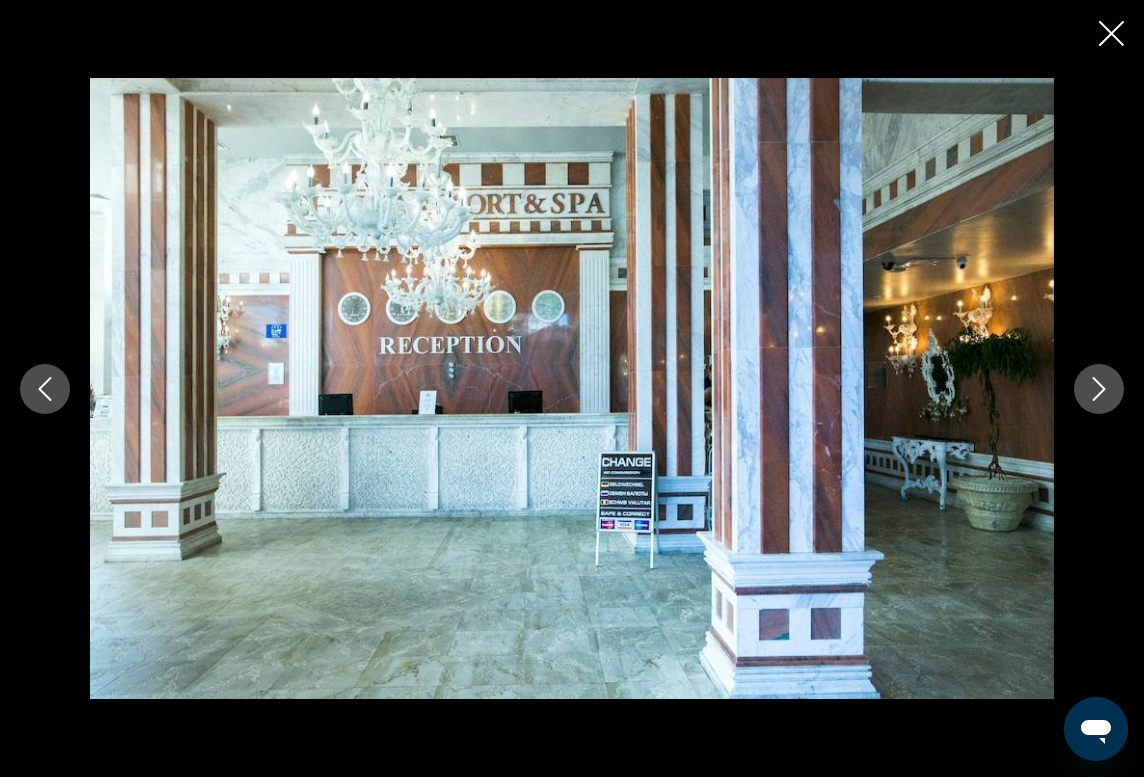 click 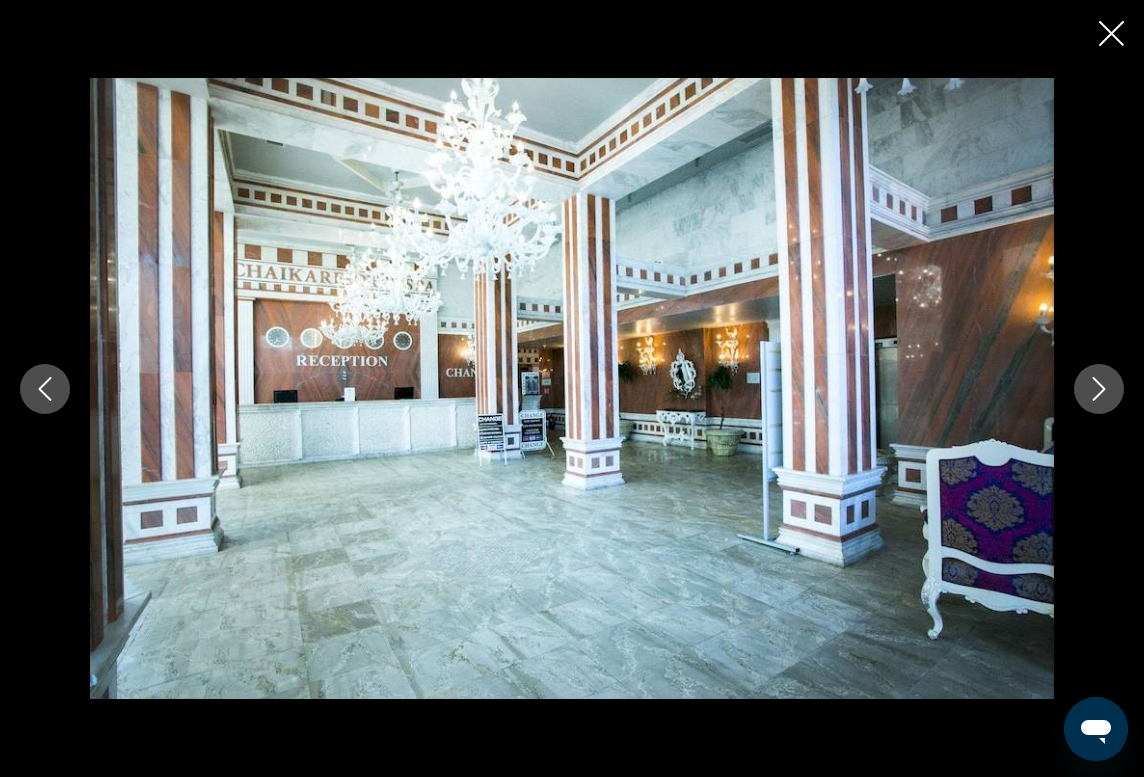 click 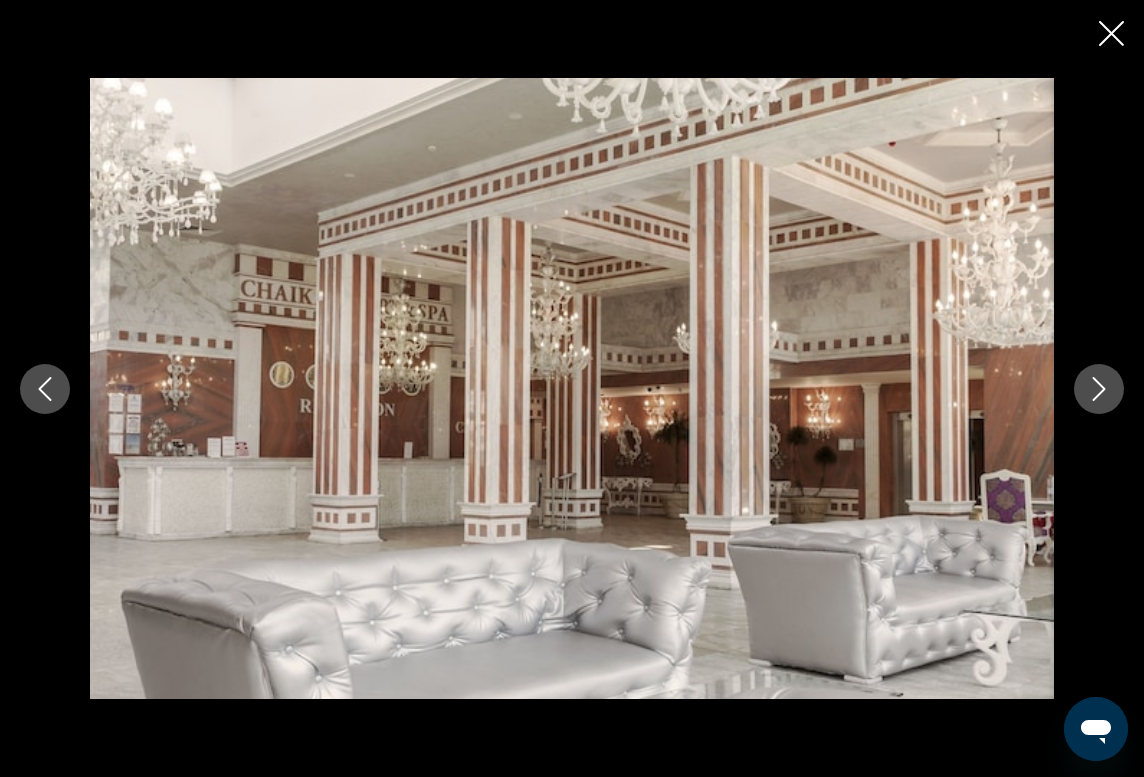 click 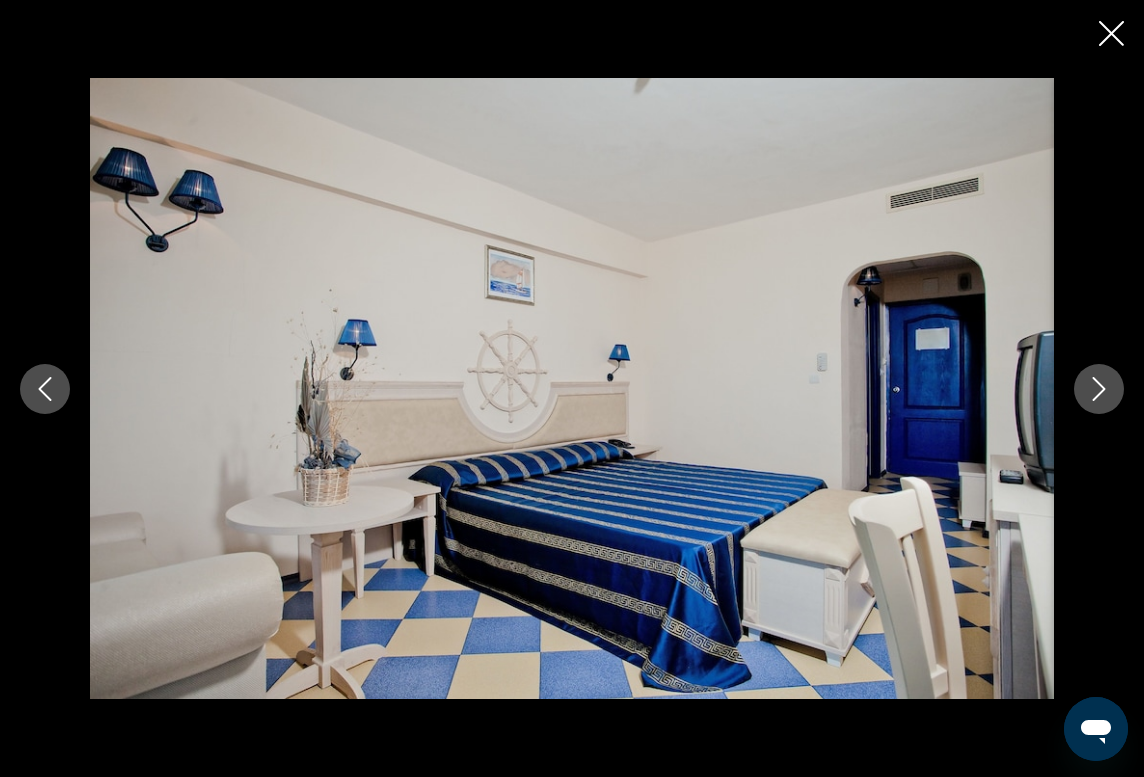 click 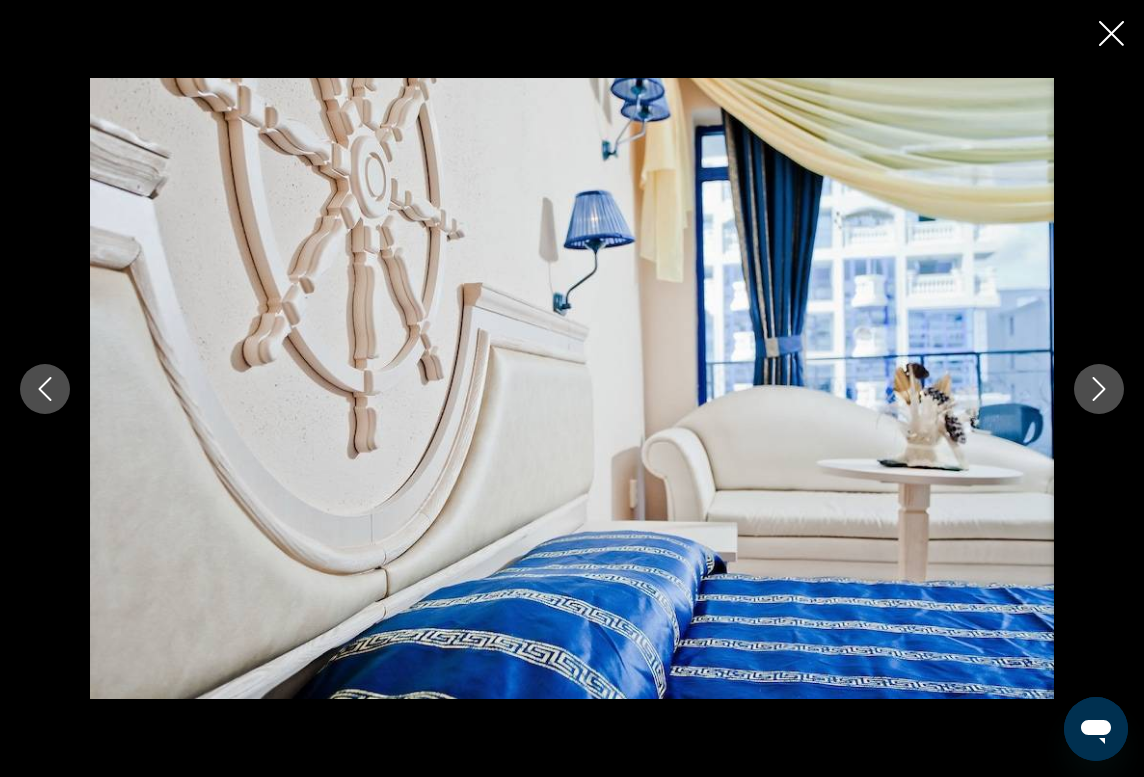 click 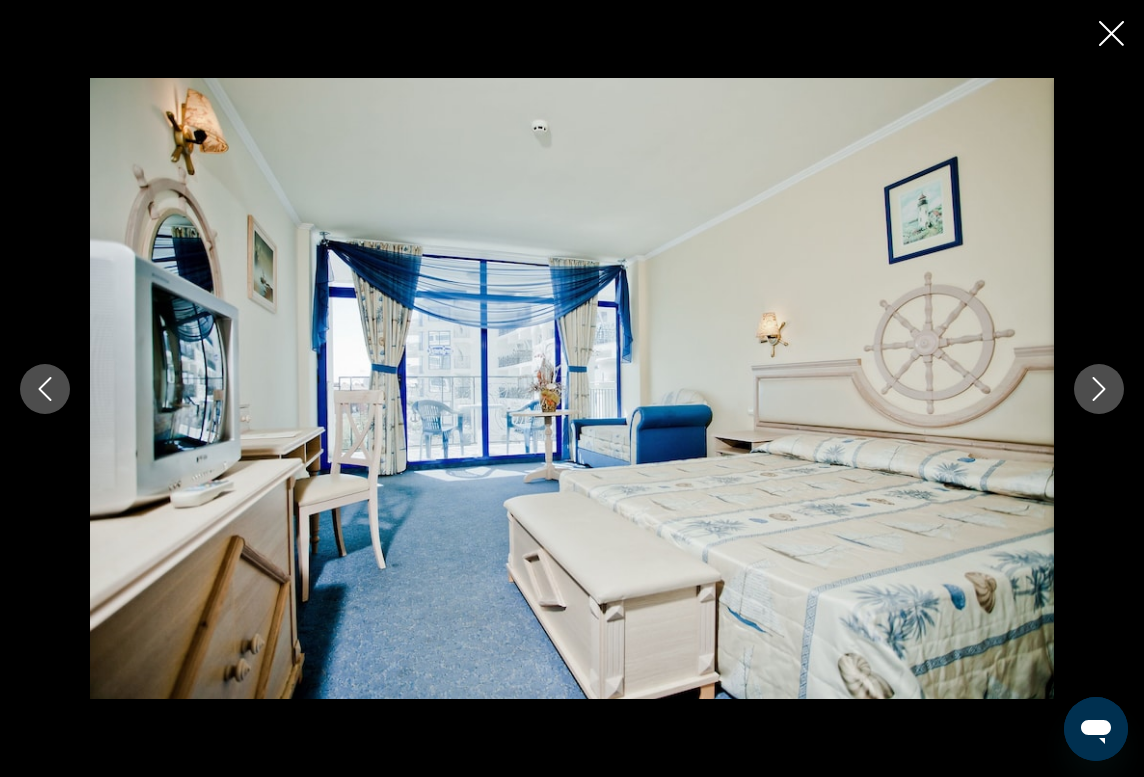 click 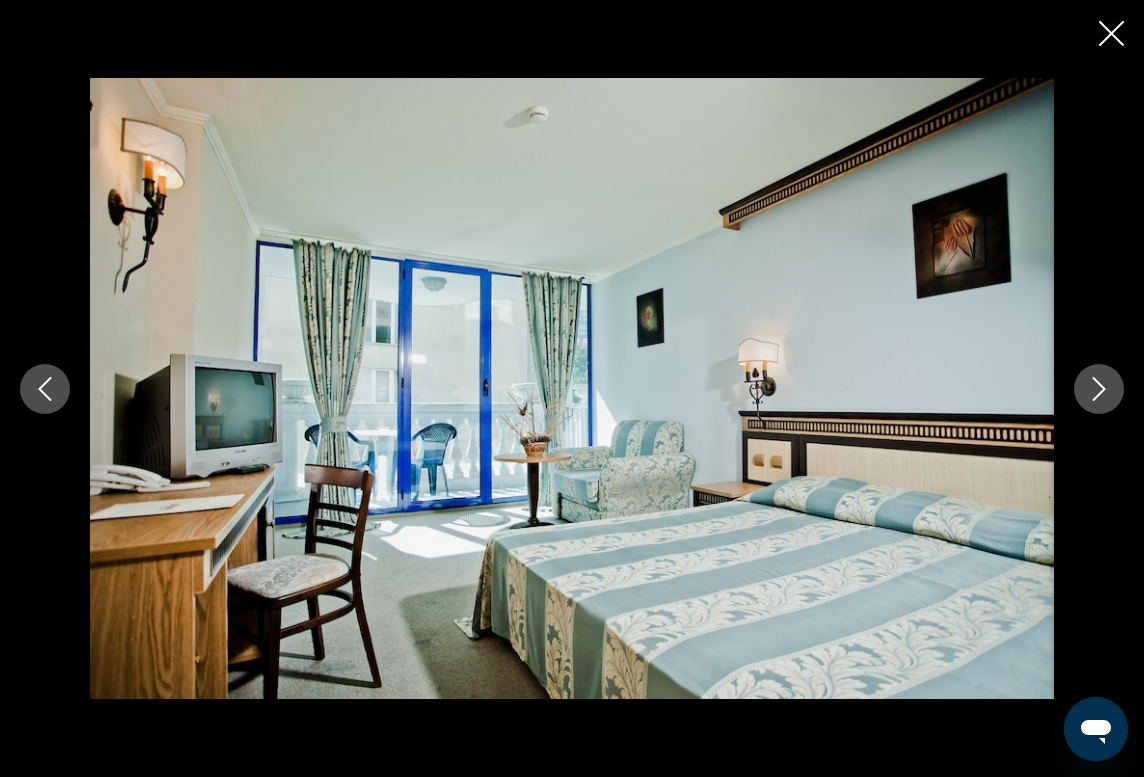 click 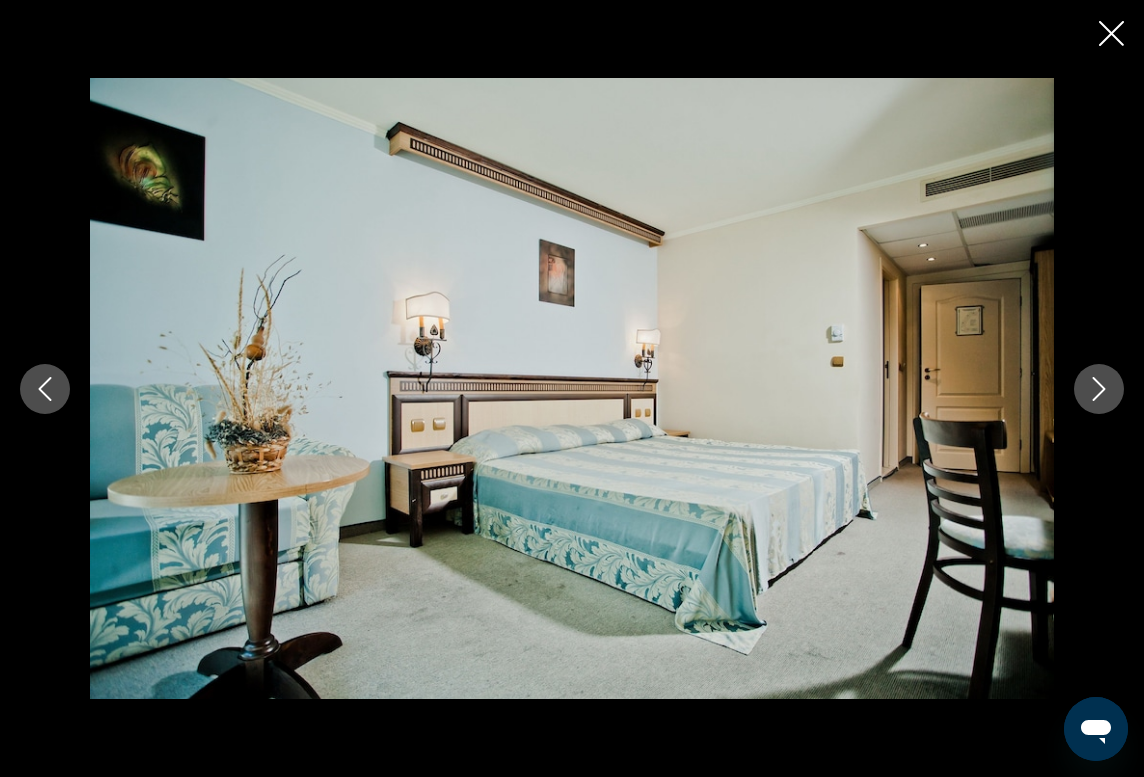 click 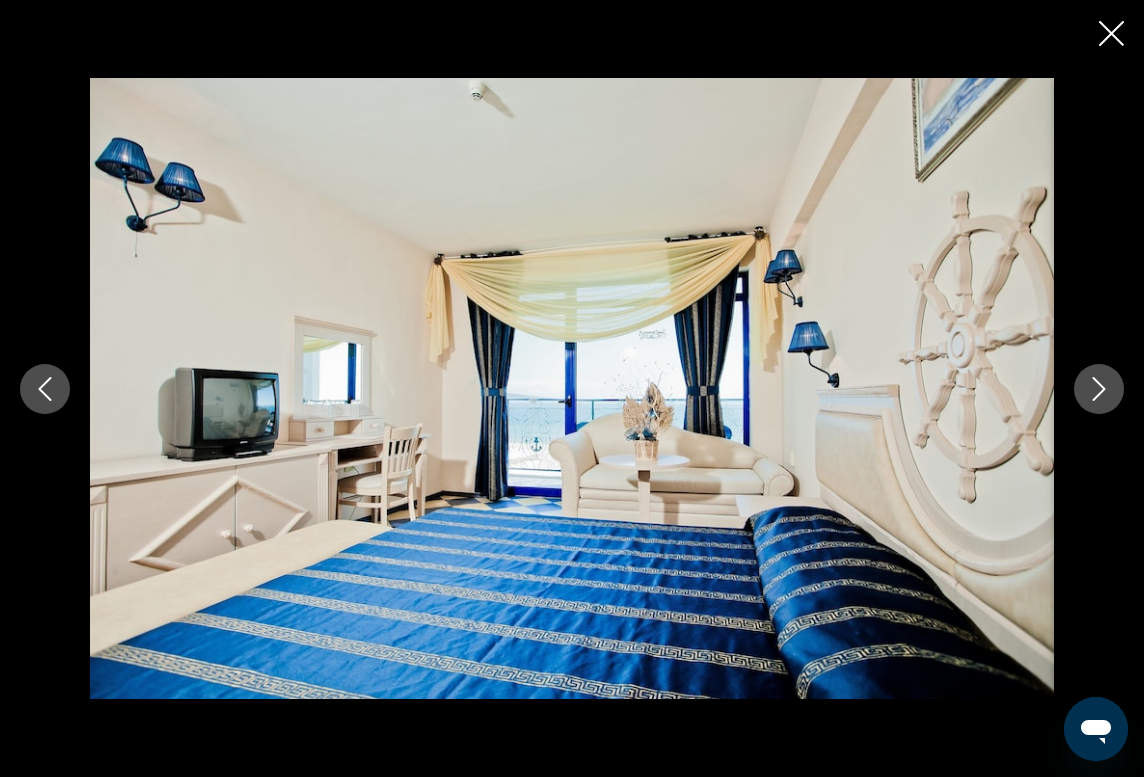click 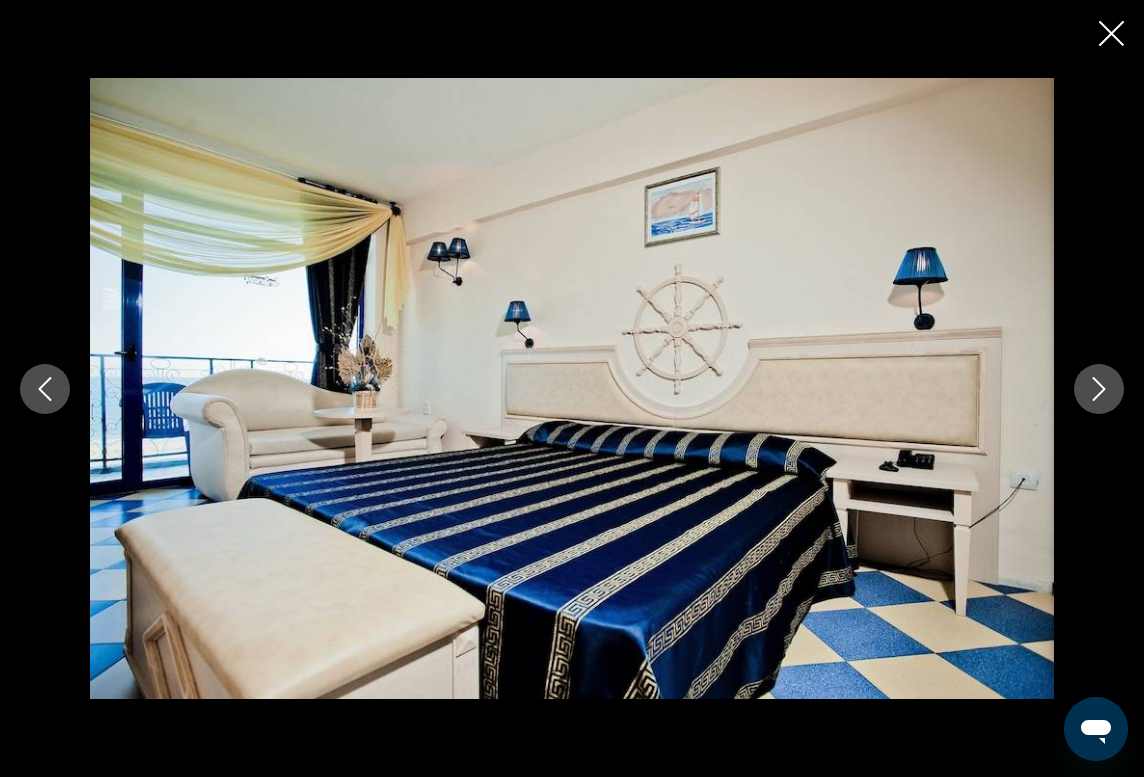 click 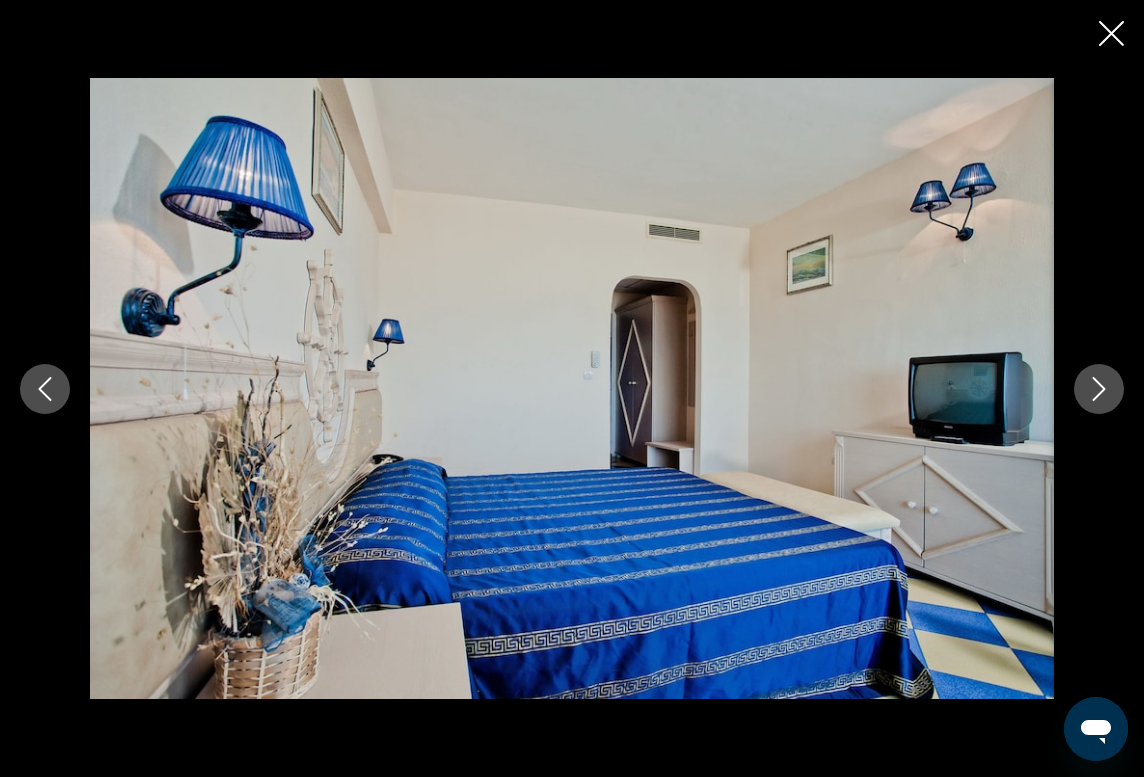 click 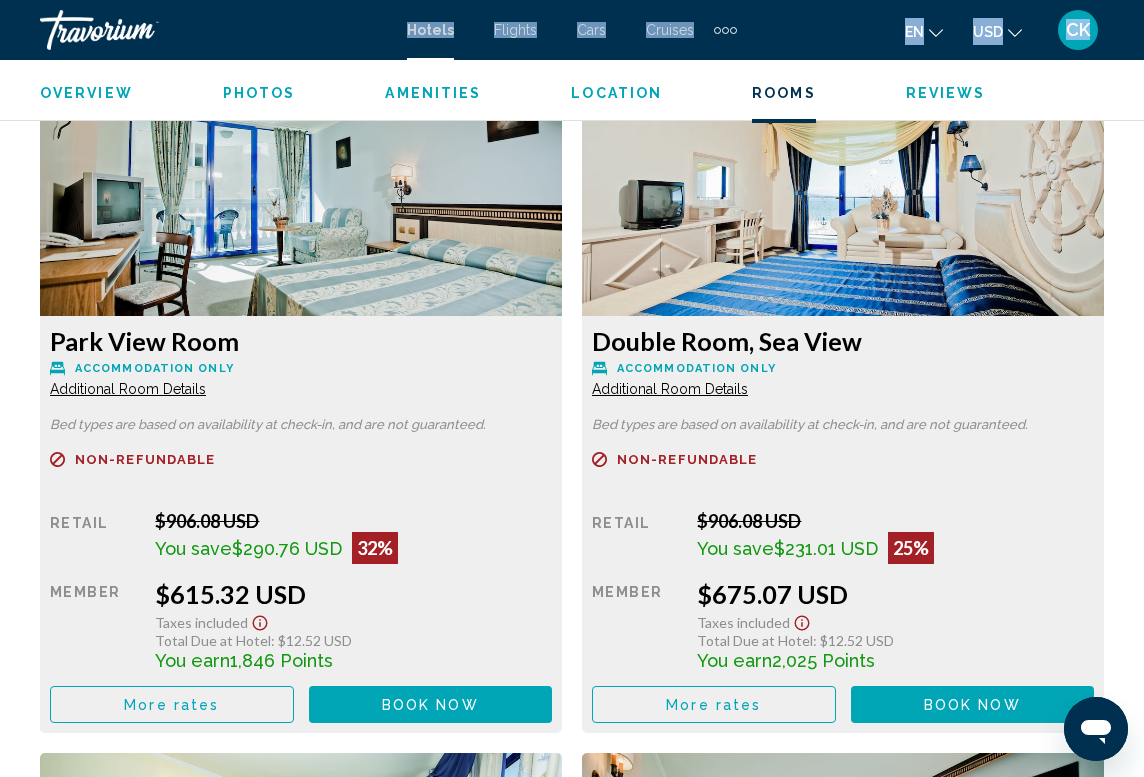 scroll, scrollTop: 3082, scrollLeft: 0, axis: vertical 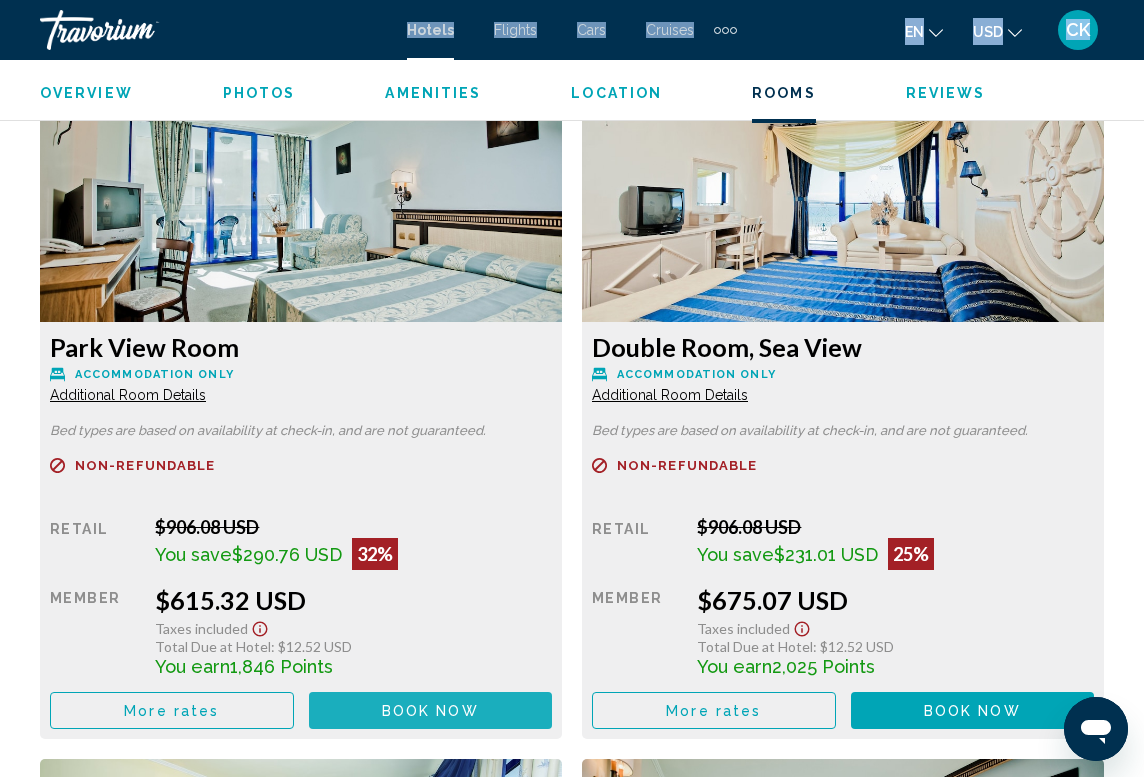 click on "Book now" at bounding box center (430, 711) 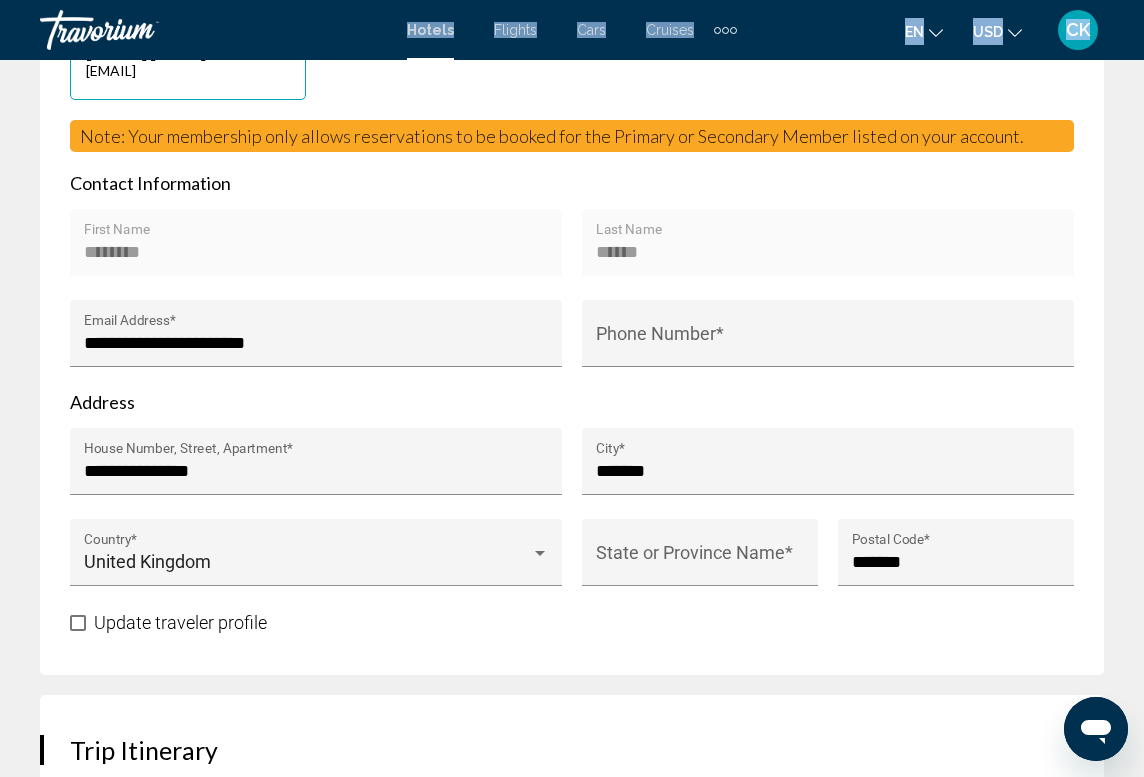 scroll, scrollTop: 1207, scrollLeft: 0, axis: vertical 